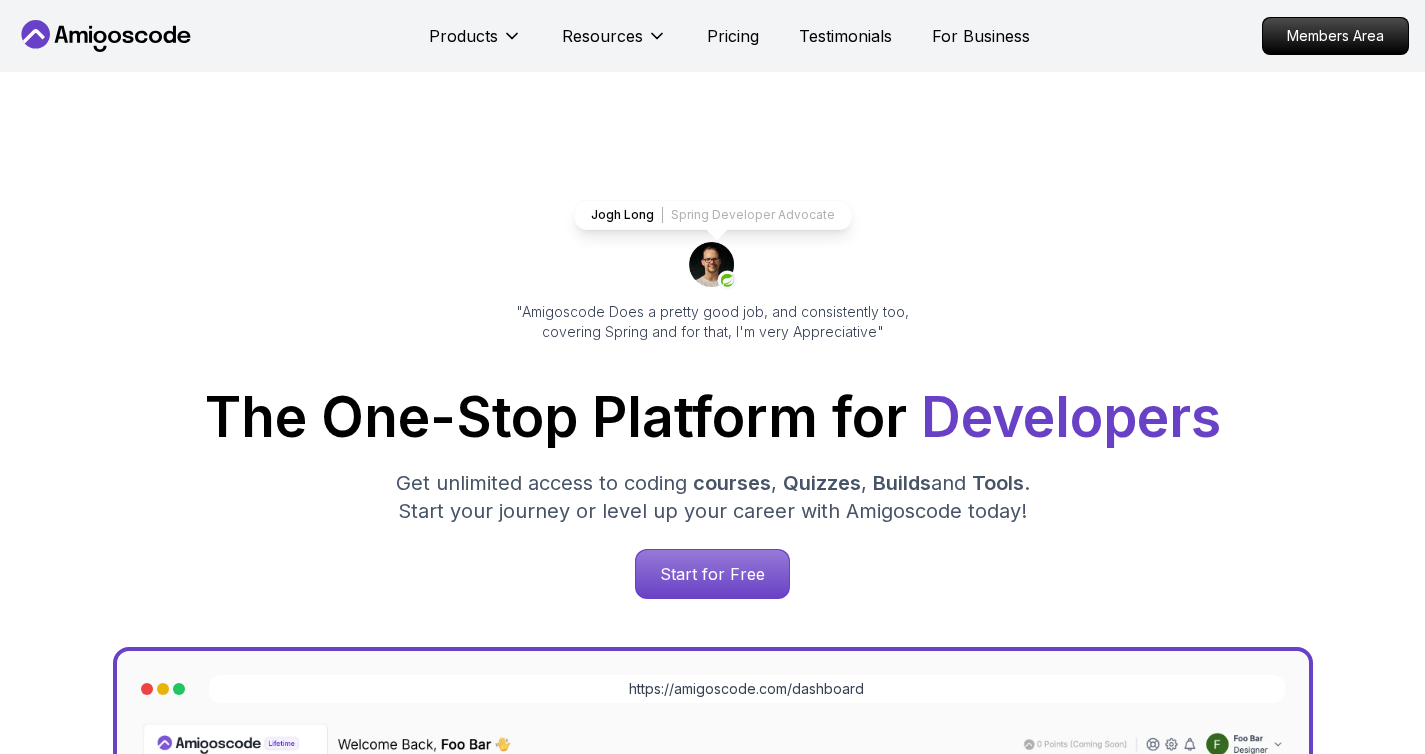 scroll, scrollTop: 0, scrollLeft: 0, axis: both 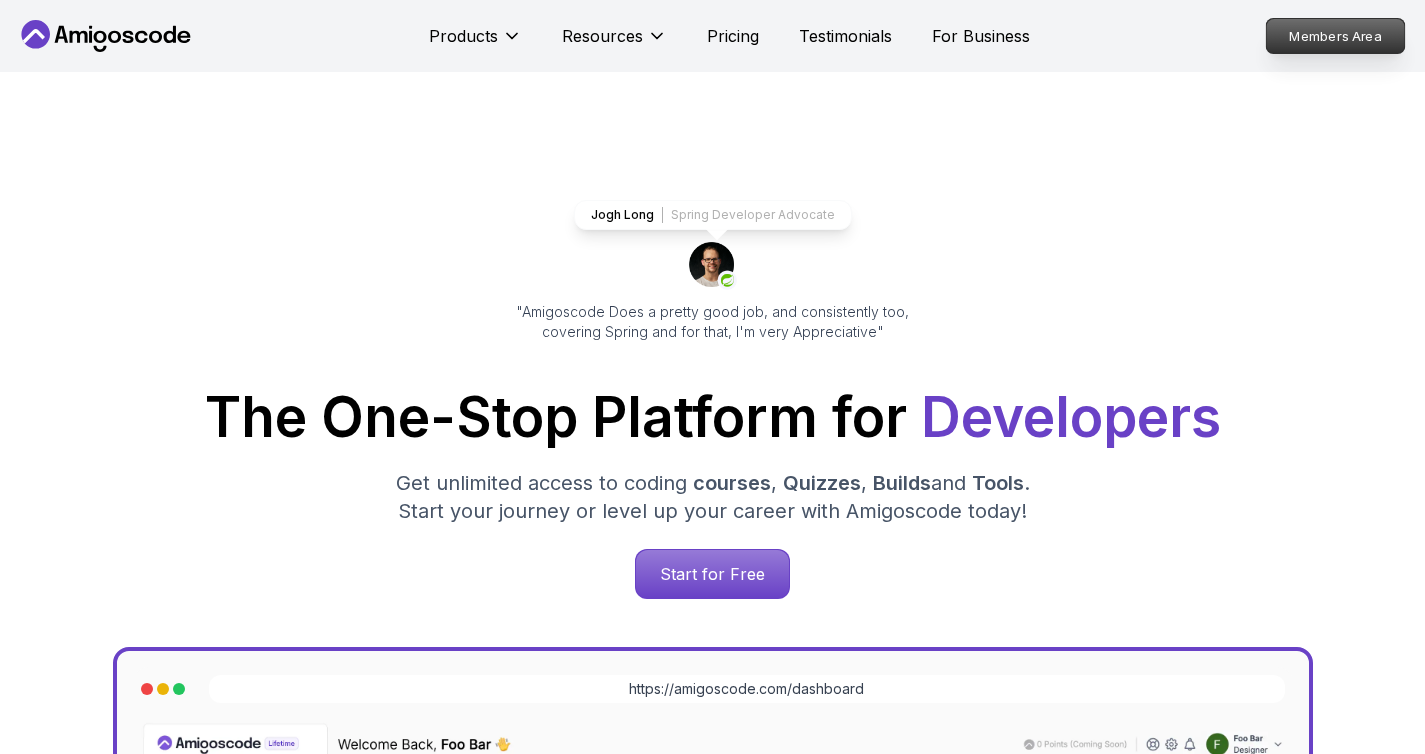 click on "Members Area" at bounding box center [1336, 36] 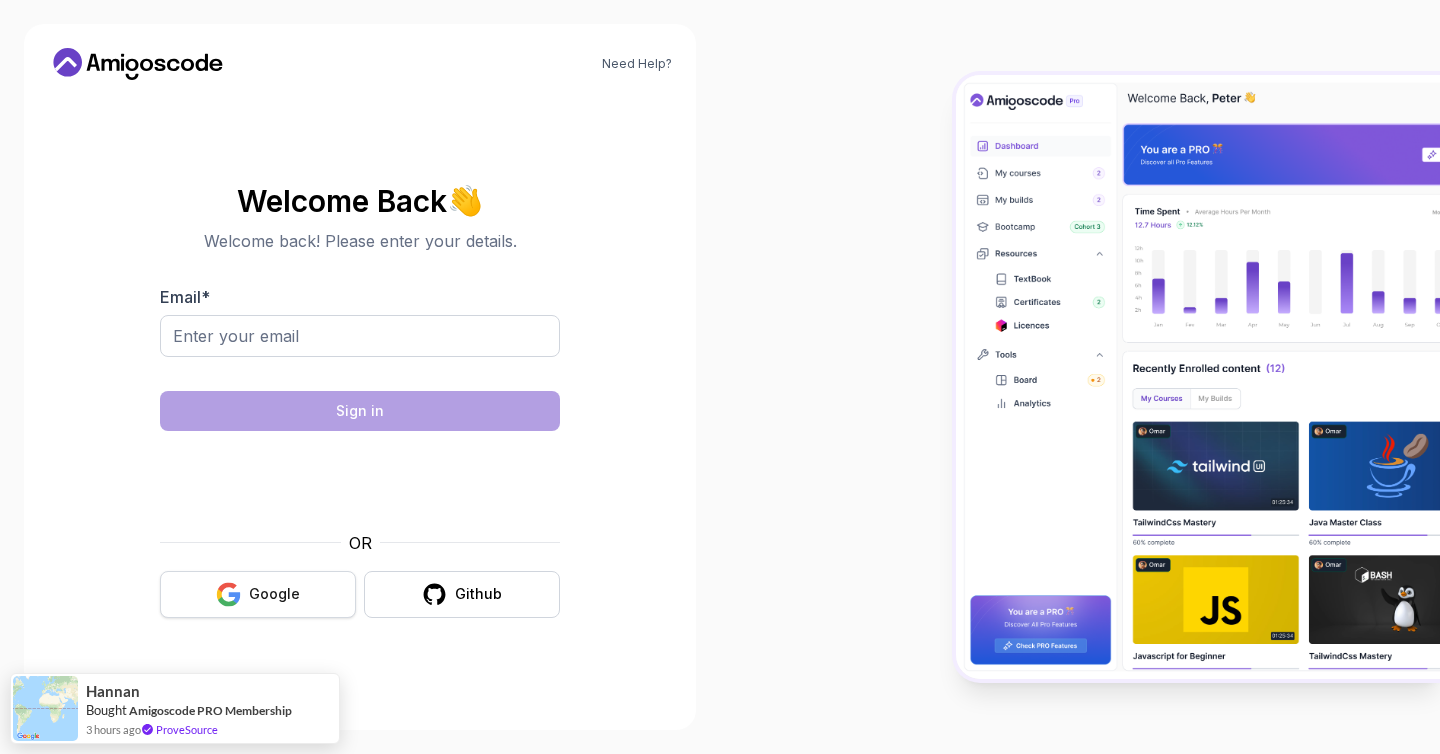 click on "Google" at bounding box center [258, 594] 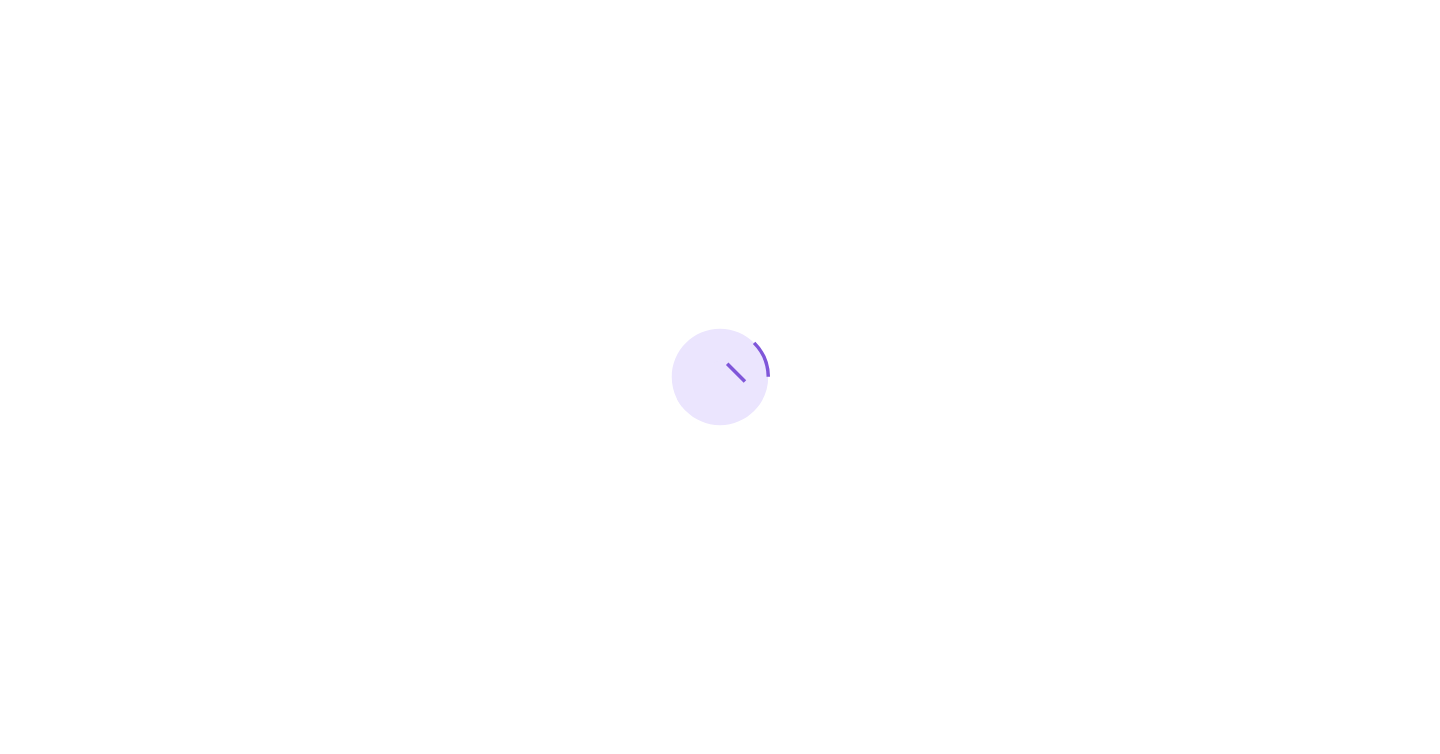 scroll, scrollTop: 0, scrollLeft: 0, axis: both 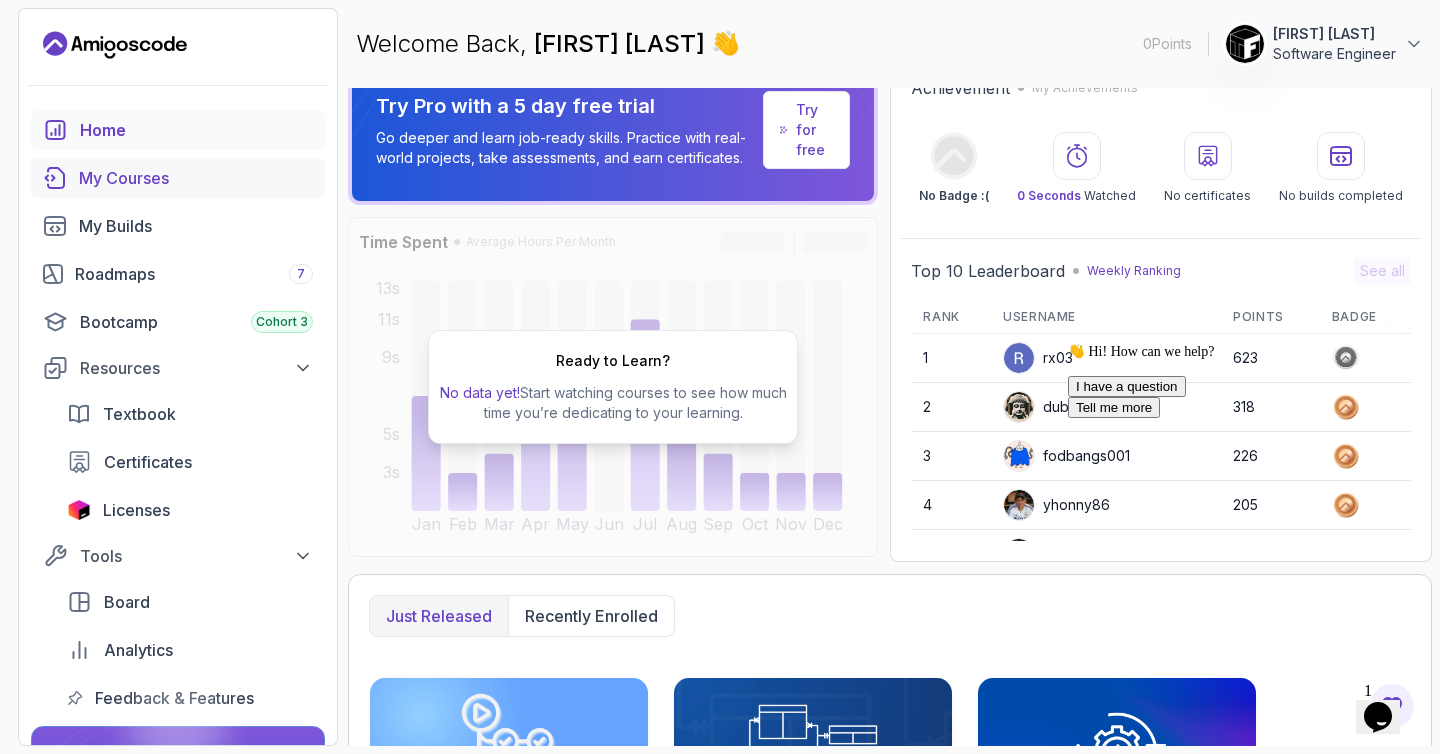 click on "My Courses" at bounding box center [196, 178] 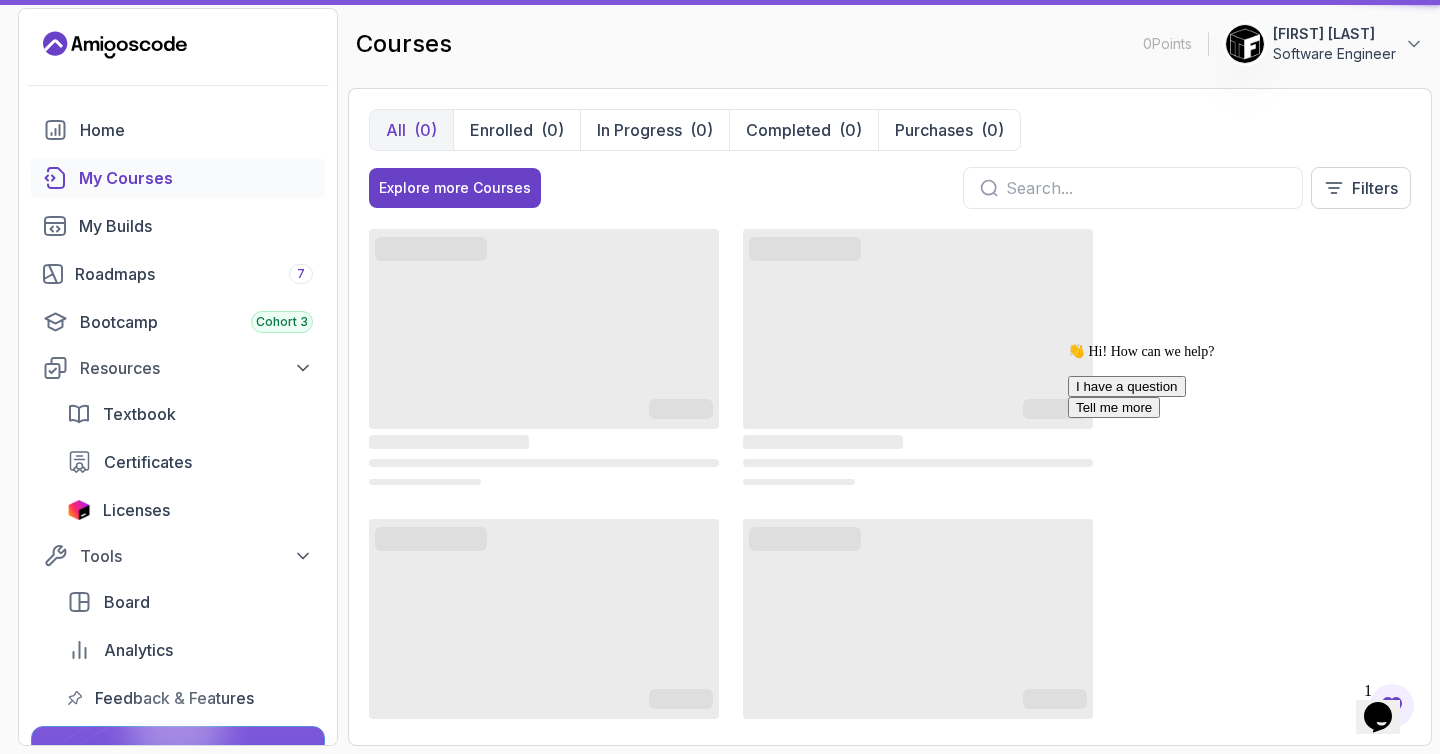 scroll, scrollTop: 0, scrollLeft: 0, axis: both 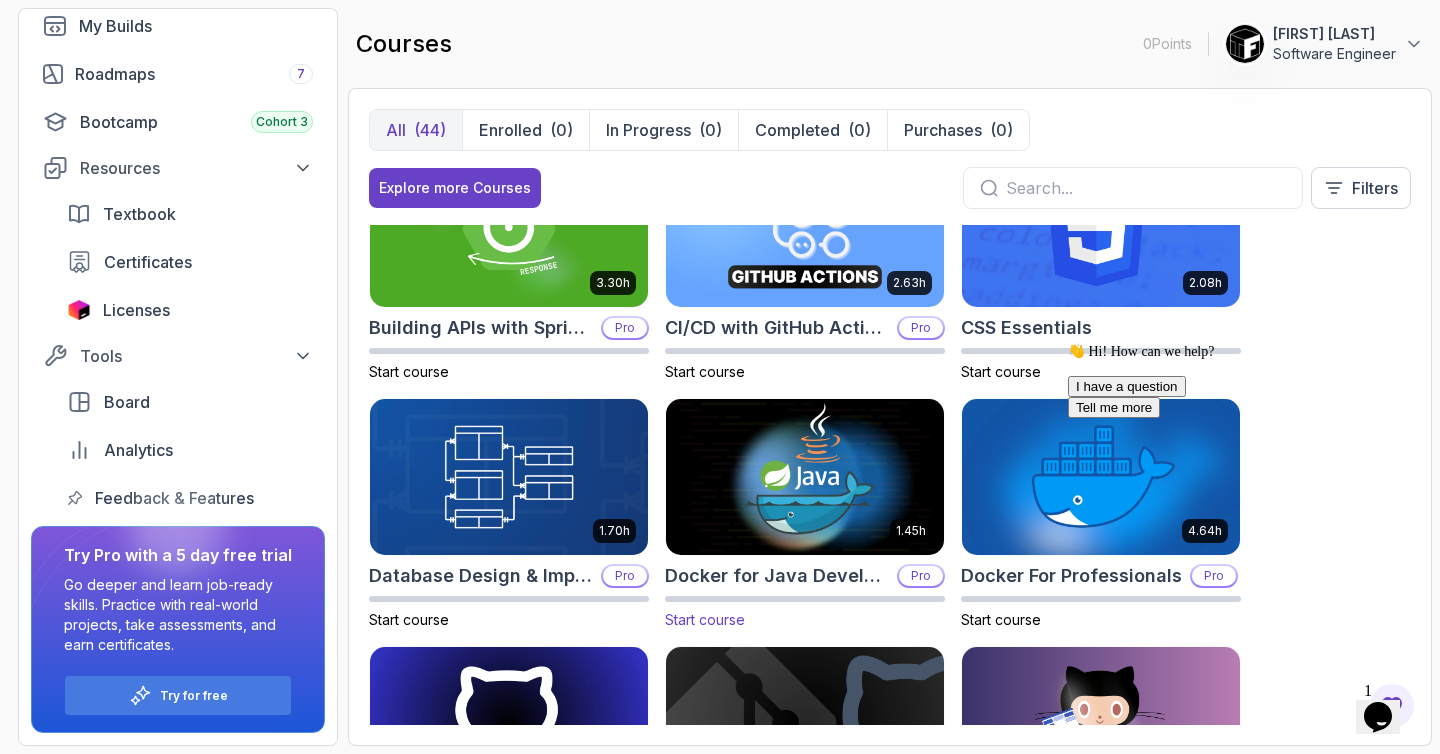 click at bounding box center (805, 476) 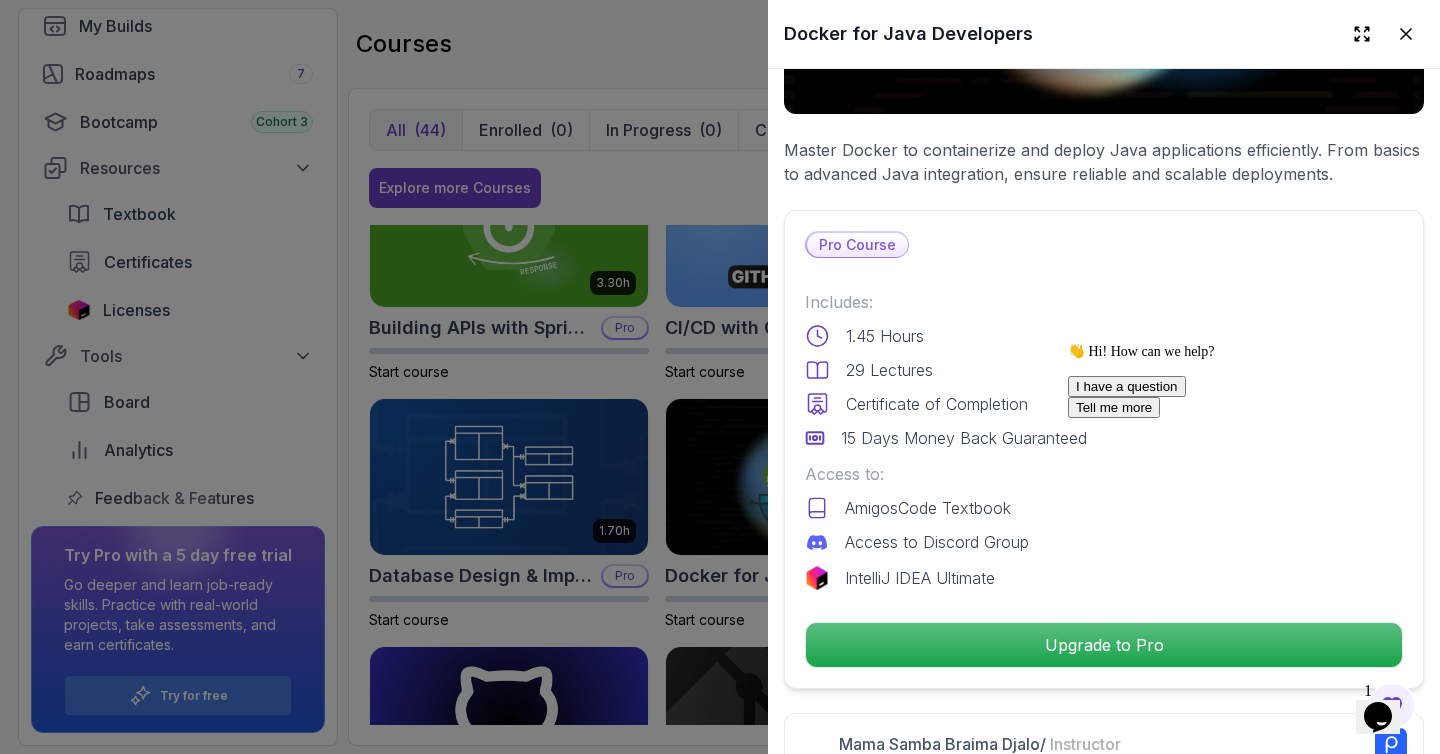 scroll, scrollTop: 303, scrollLeft: 0, axis: vertical 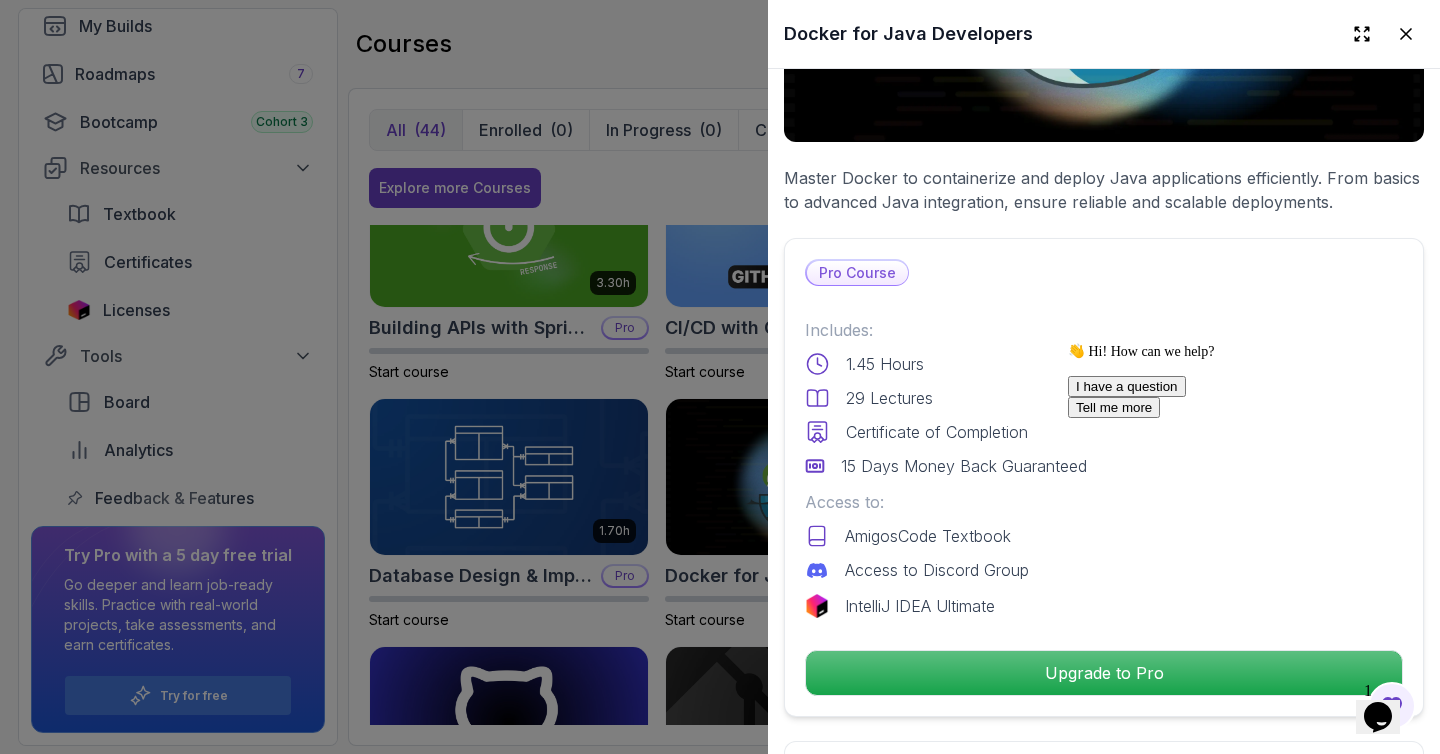 click 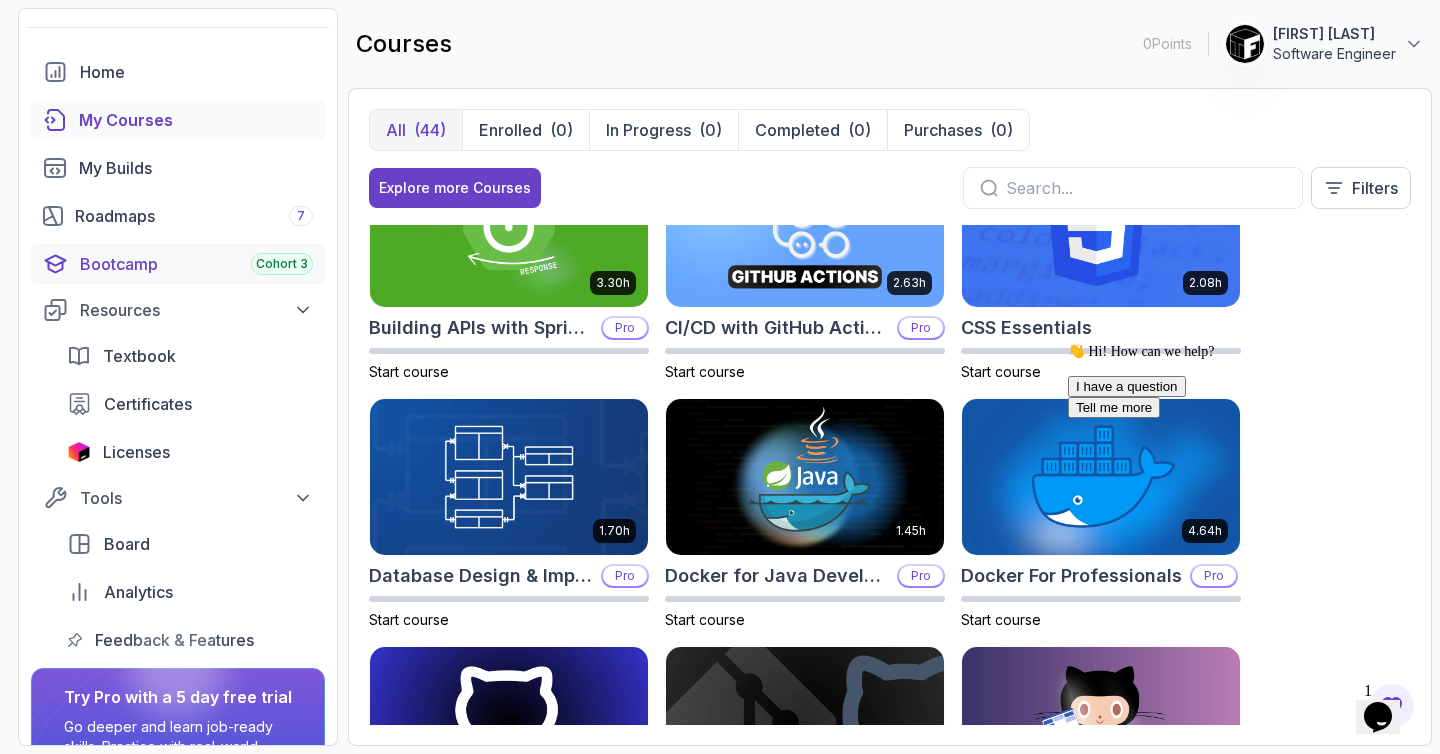 scroll, scrollTop: 56, scrollLeft: 0, axis: vertical 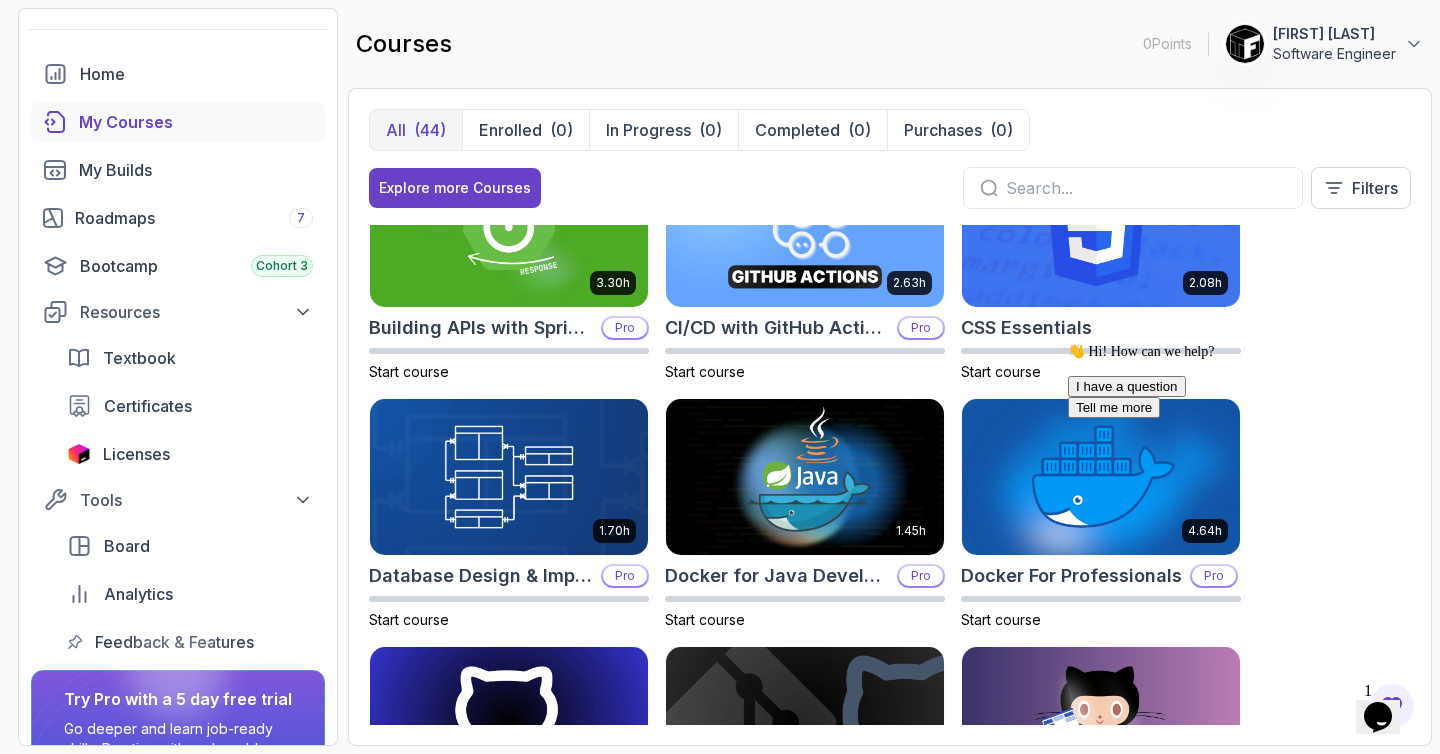 click on "My Courses" at bounding box center [196, 122] 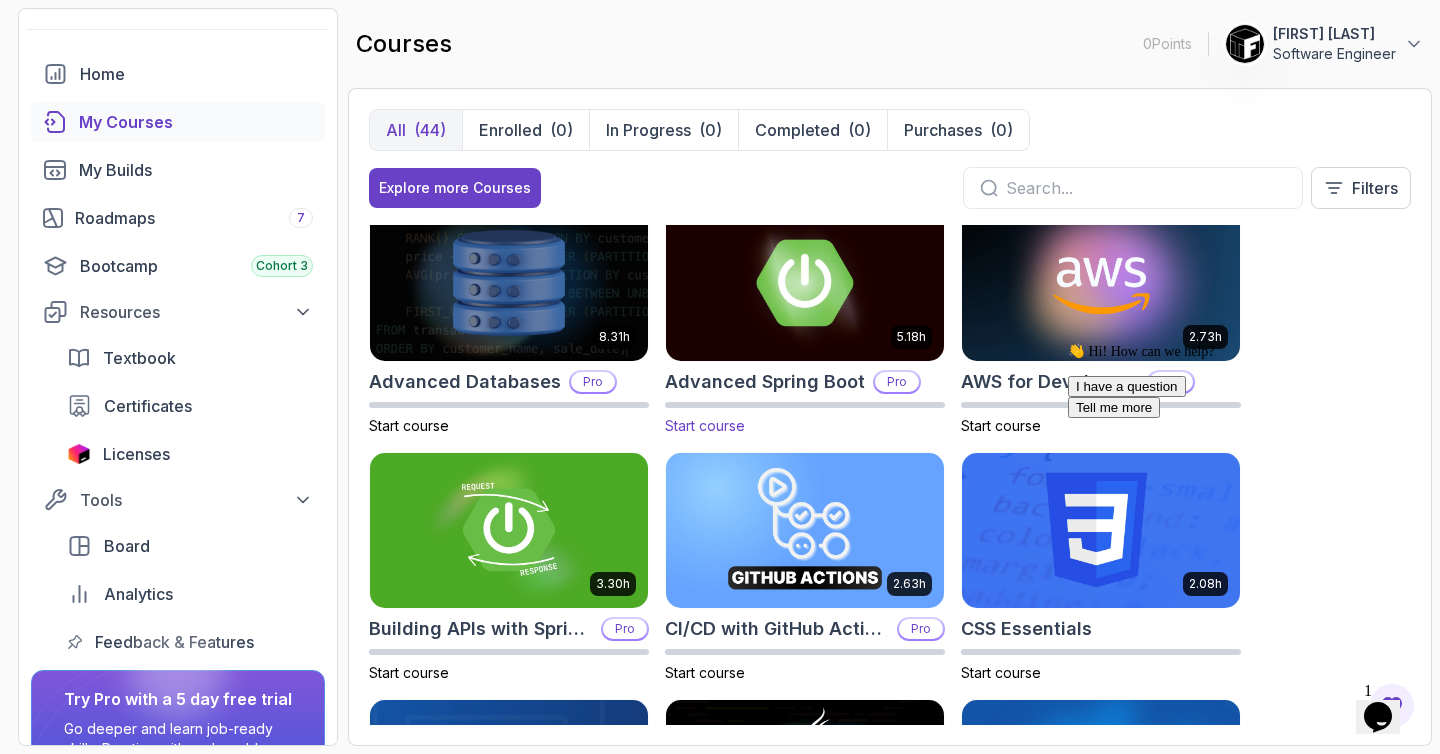 scroll, scrollTop: 0, scrollLeft: 0, axis: both 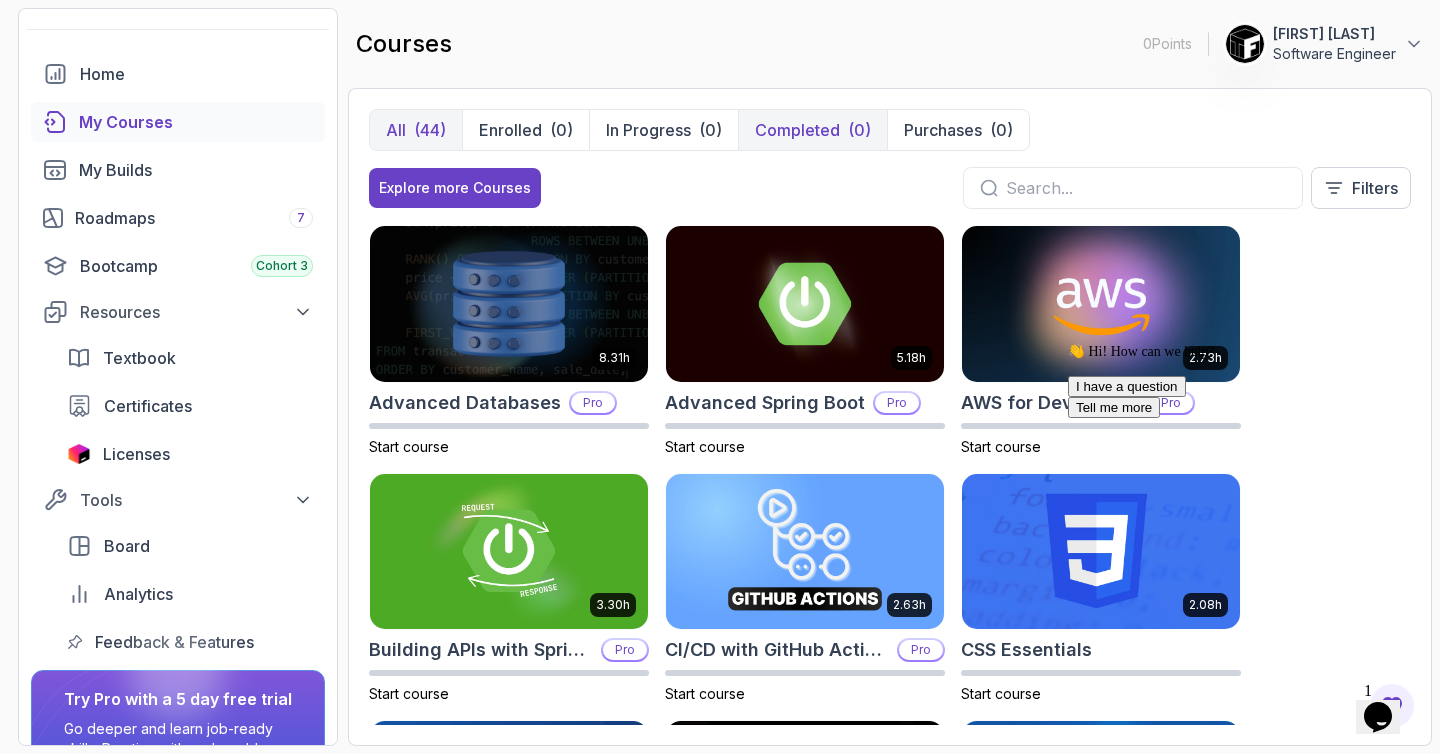 click on "Completed" at bounding box center (797, 130) 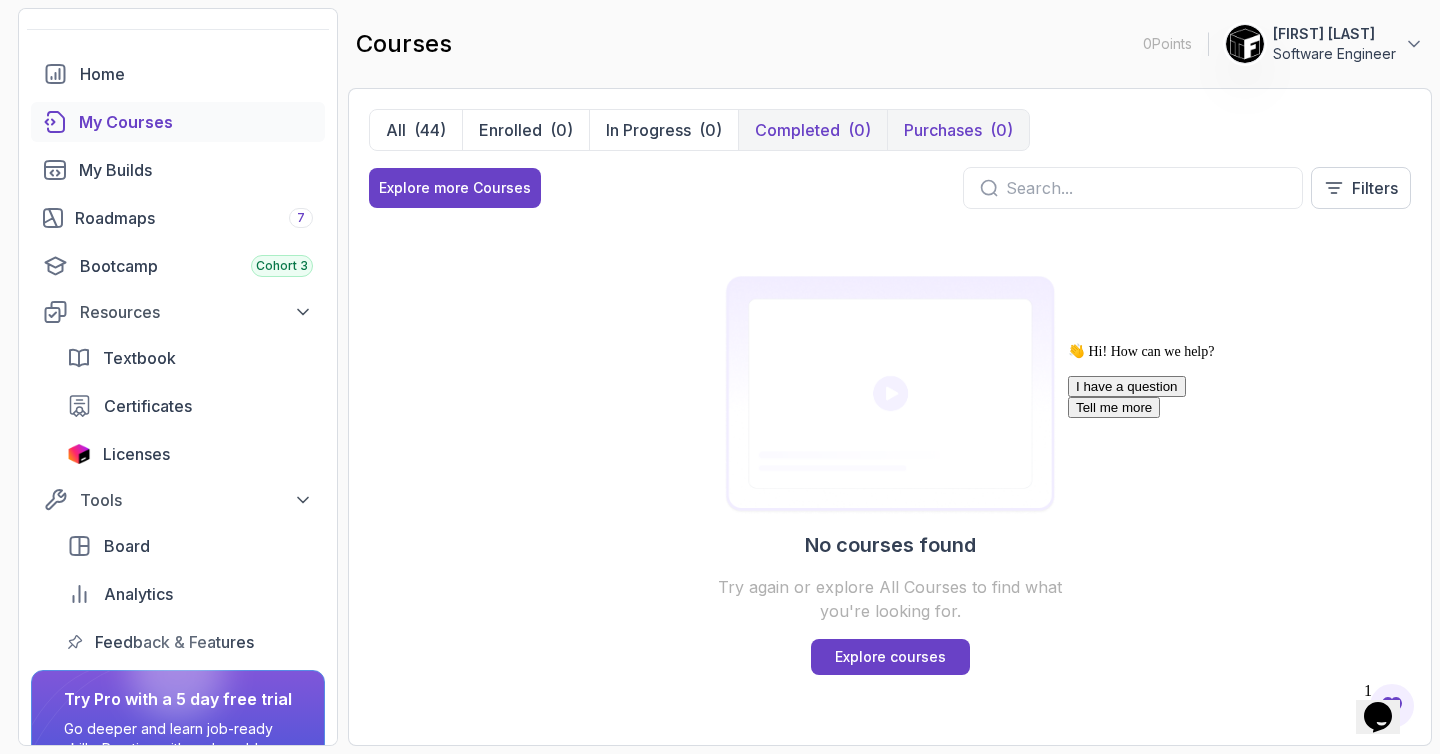 click on "Purchases (0)" at bounding box center [958, 130] 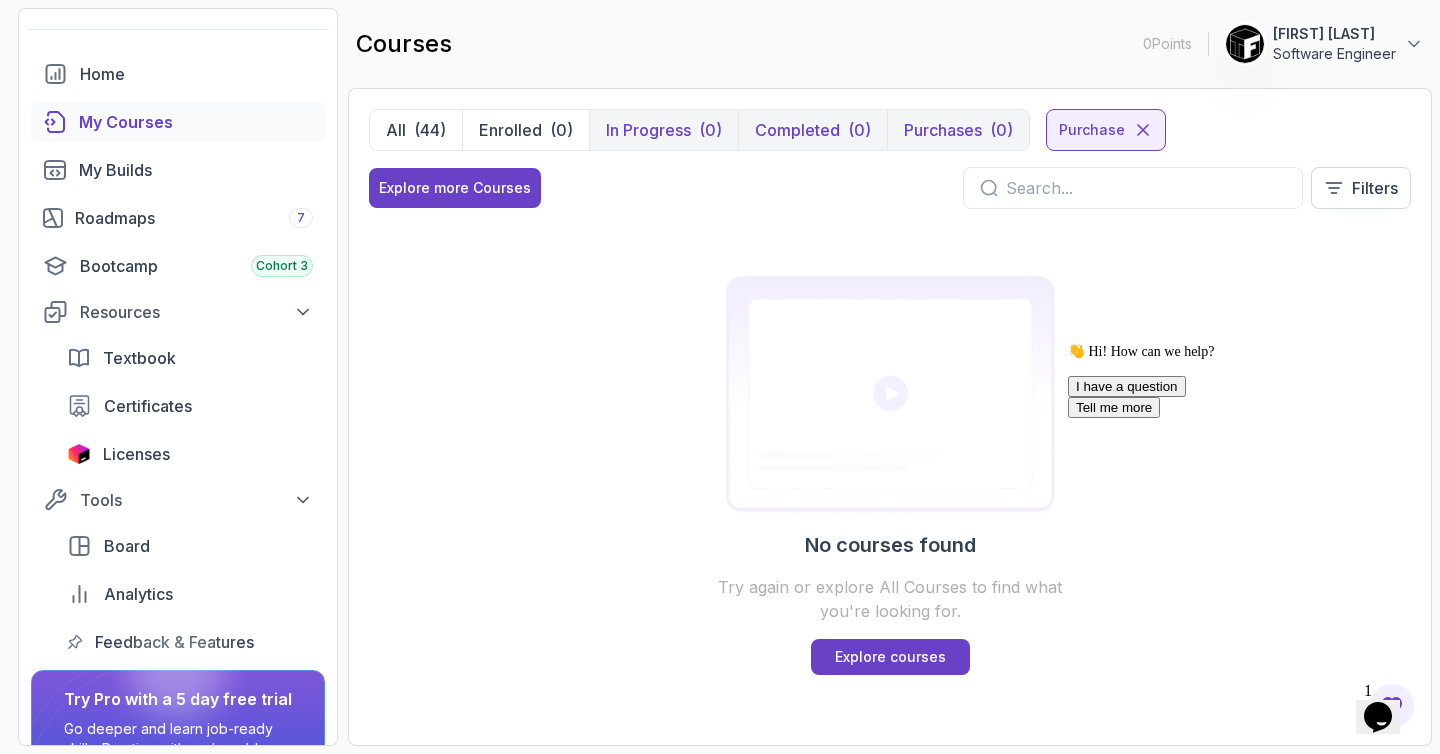 click on "In Progress" at bounding box center (648, 130) 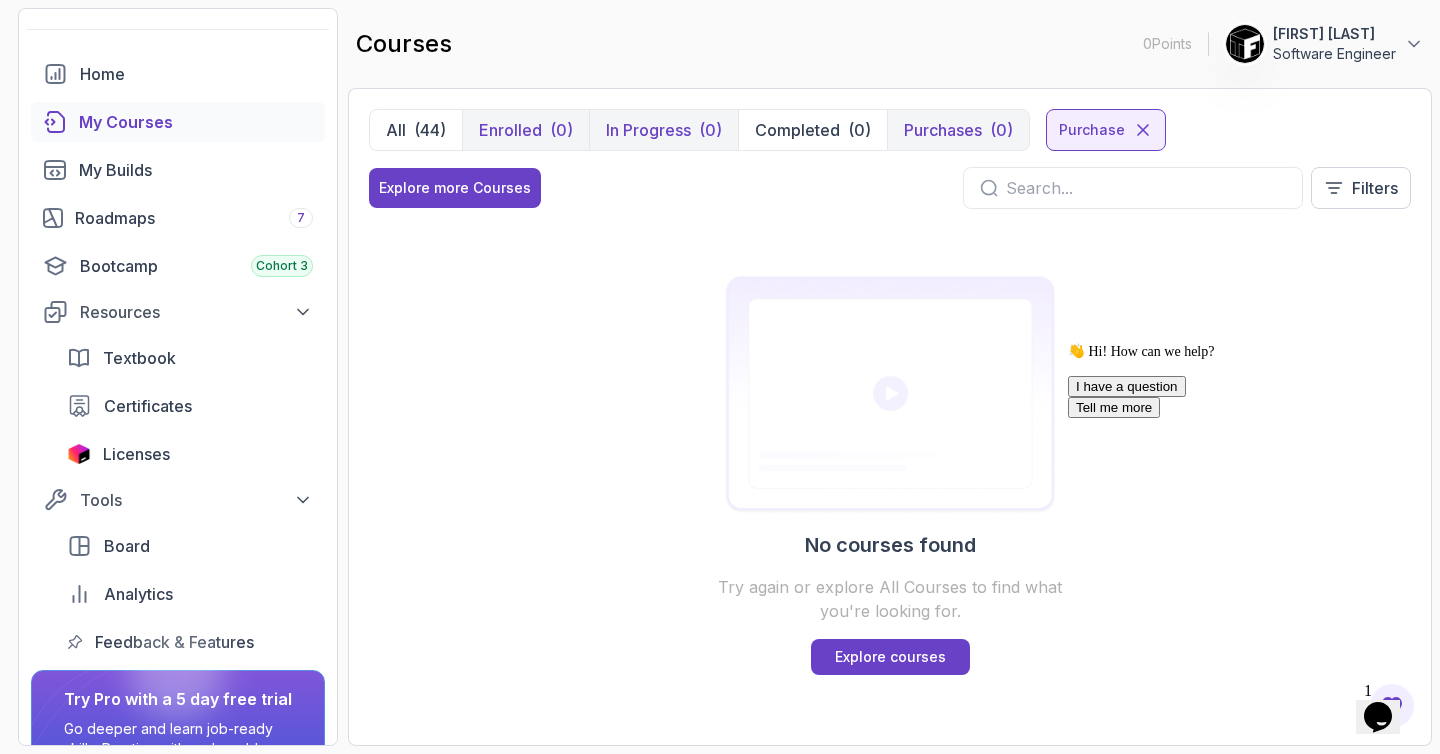 click on "Enrolled (0)" at bounding box center [525, 130] 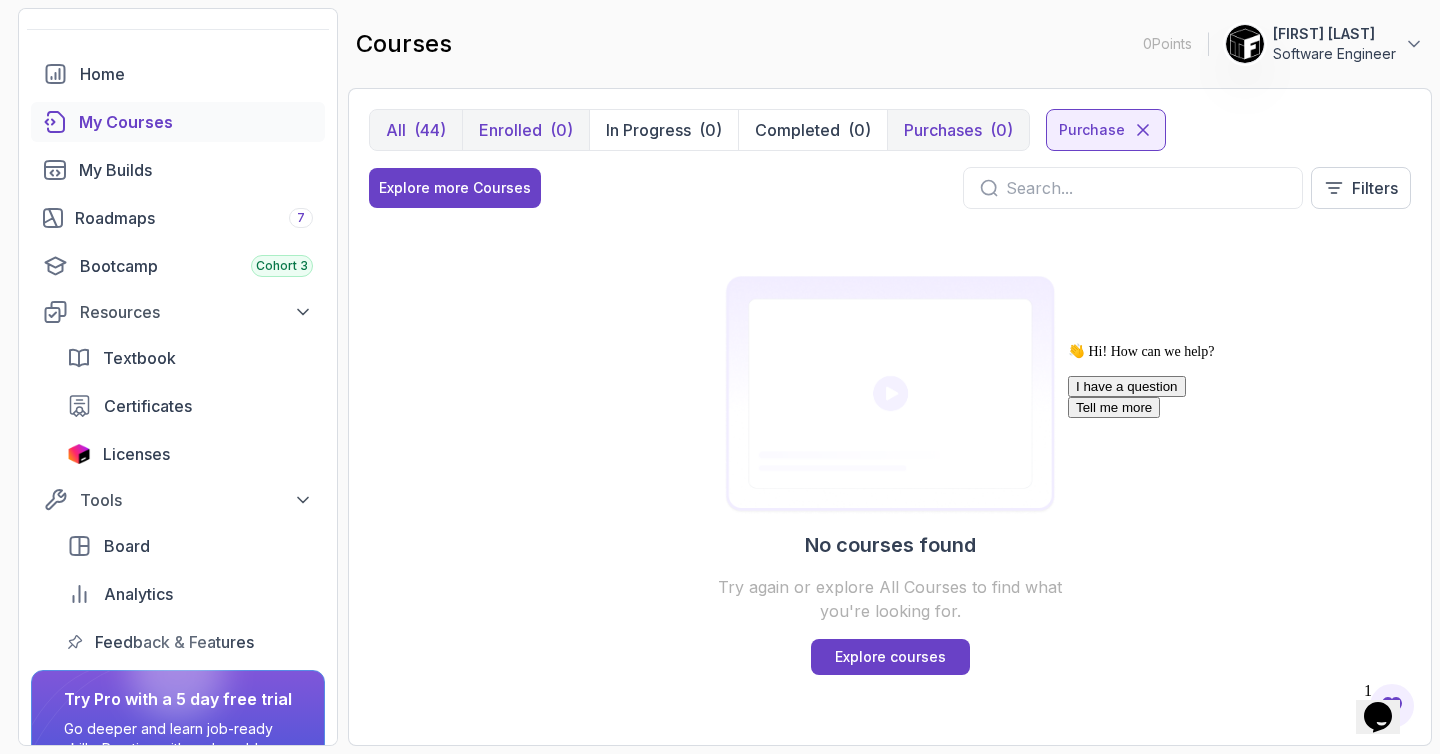 click on "(44)" at bounding box center (430, 130) 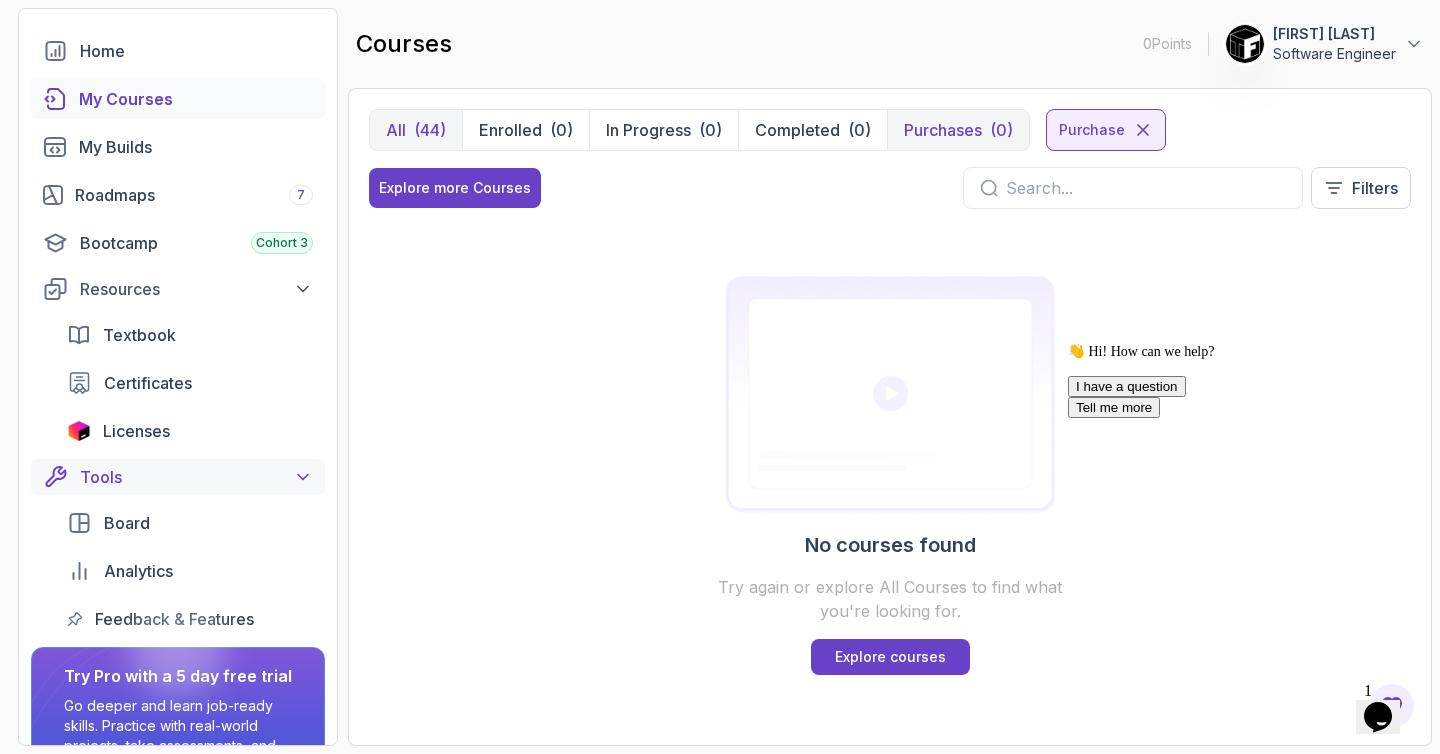 scroll, scrollTop: 0, scrollLeft: 0, axis: both 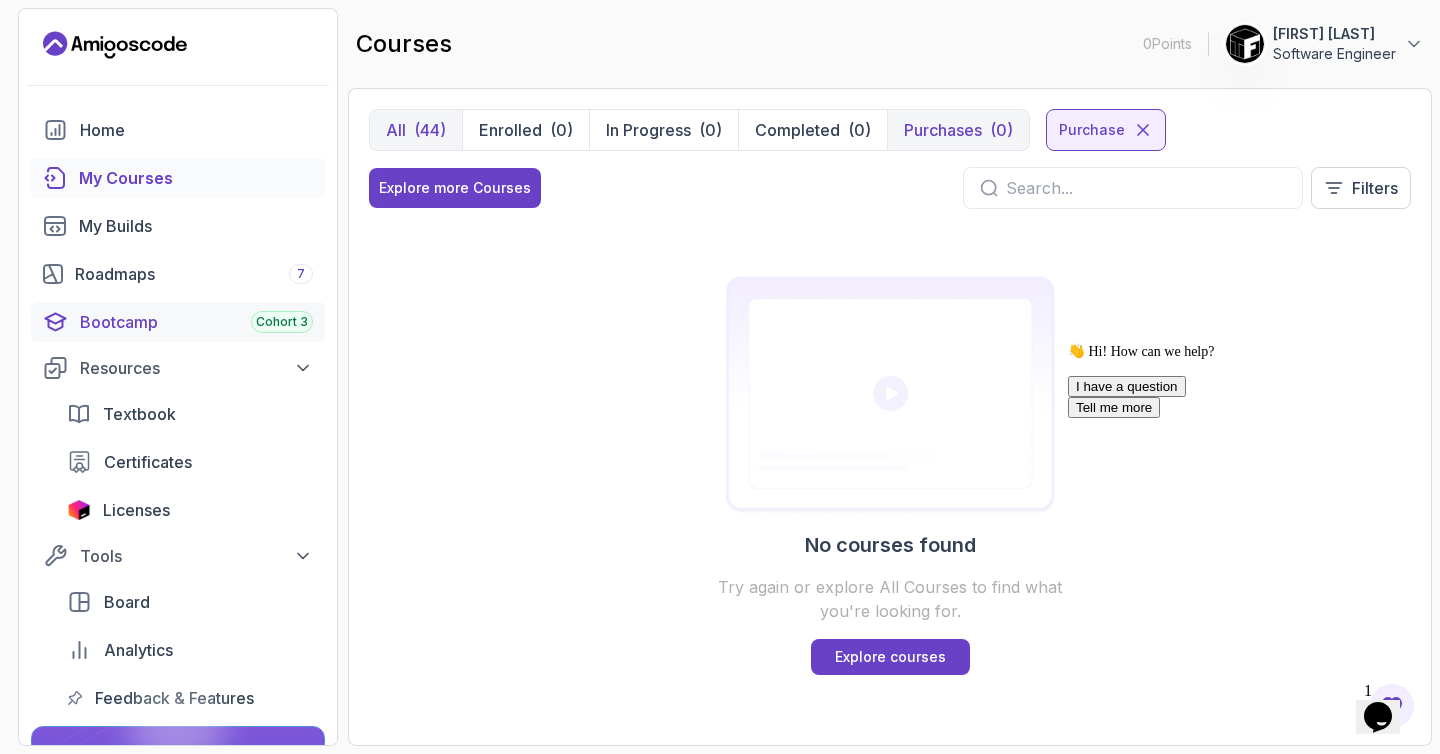 click on "Bootcamp Cohort 3" at bounding box center (196, 322) 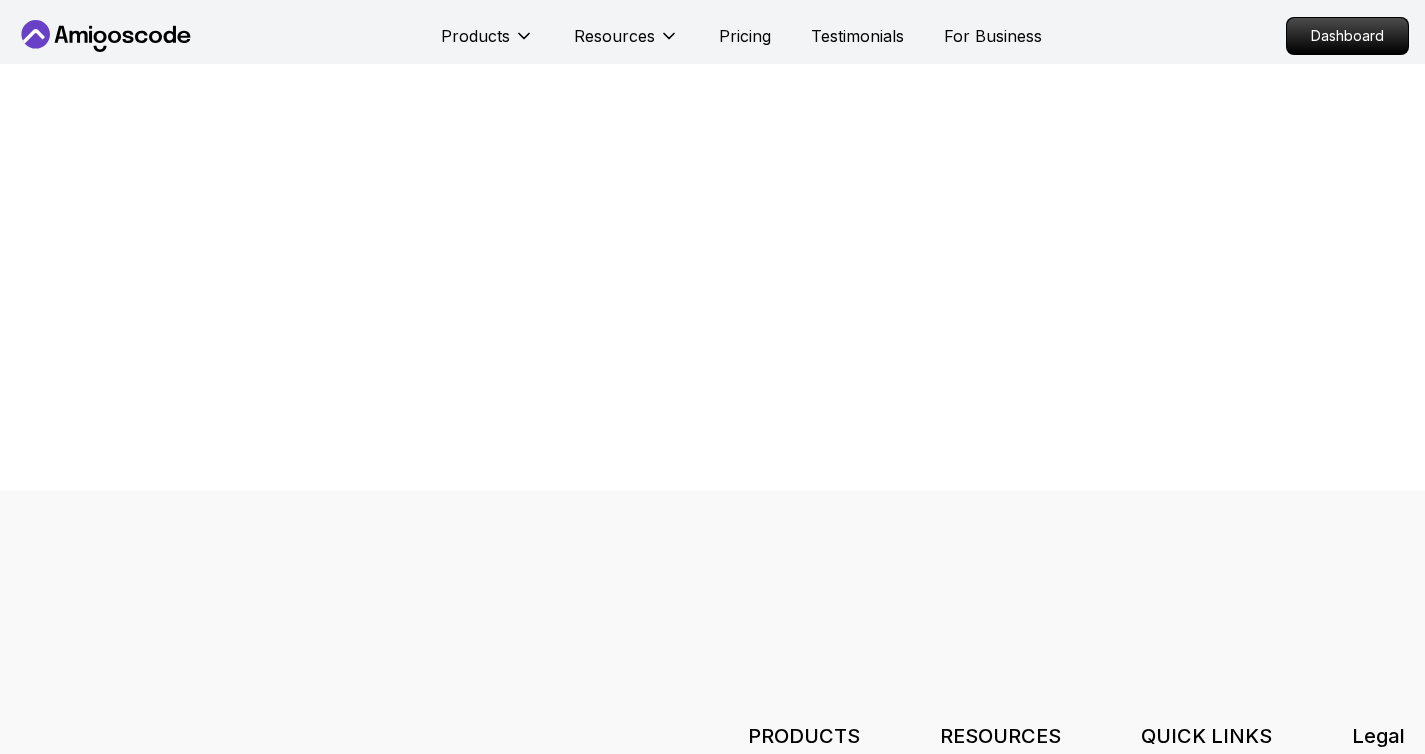 scroll, scrollTop: 0, scrollLeft: 0, axis: both 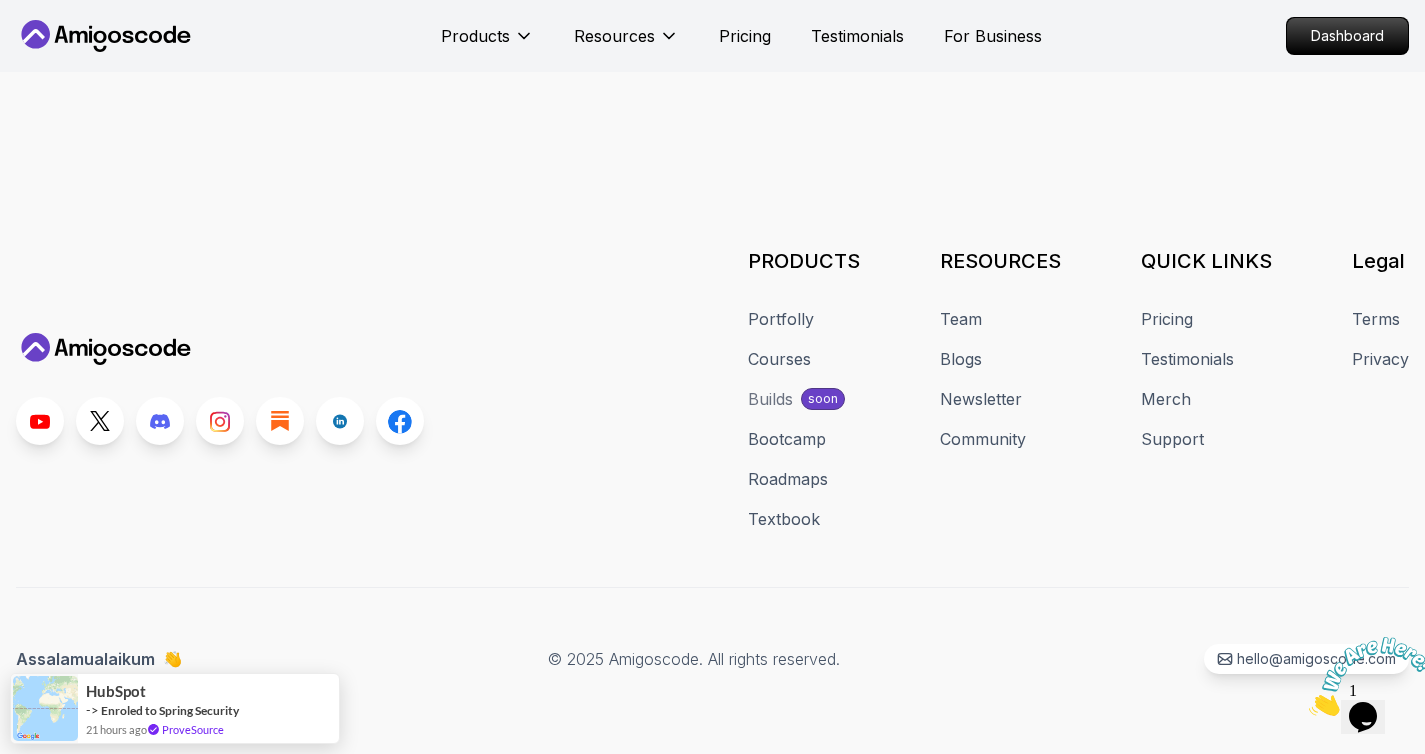 click at bounding box center [1371, 676] 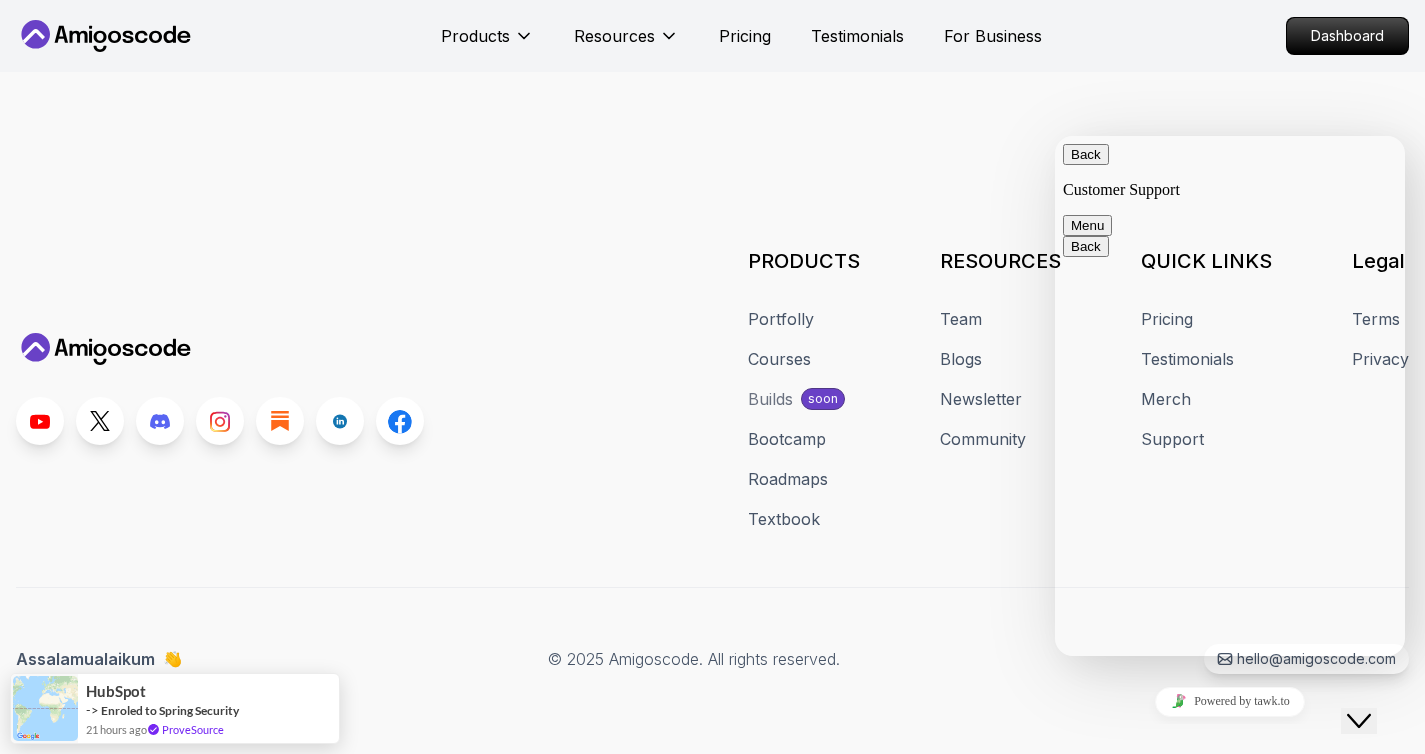 click on "Close Chat This icon closes the chat window." at bounding box center [1359, 721] 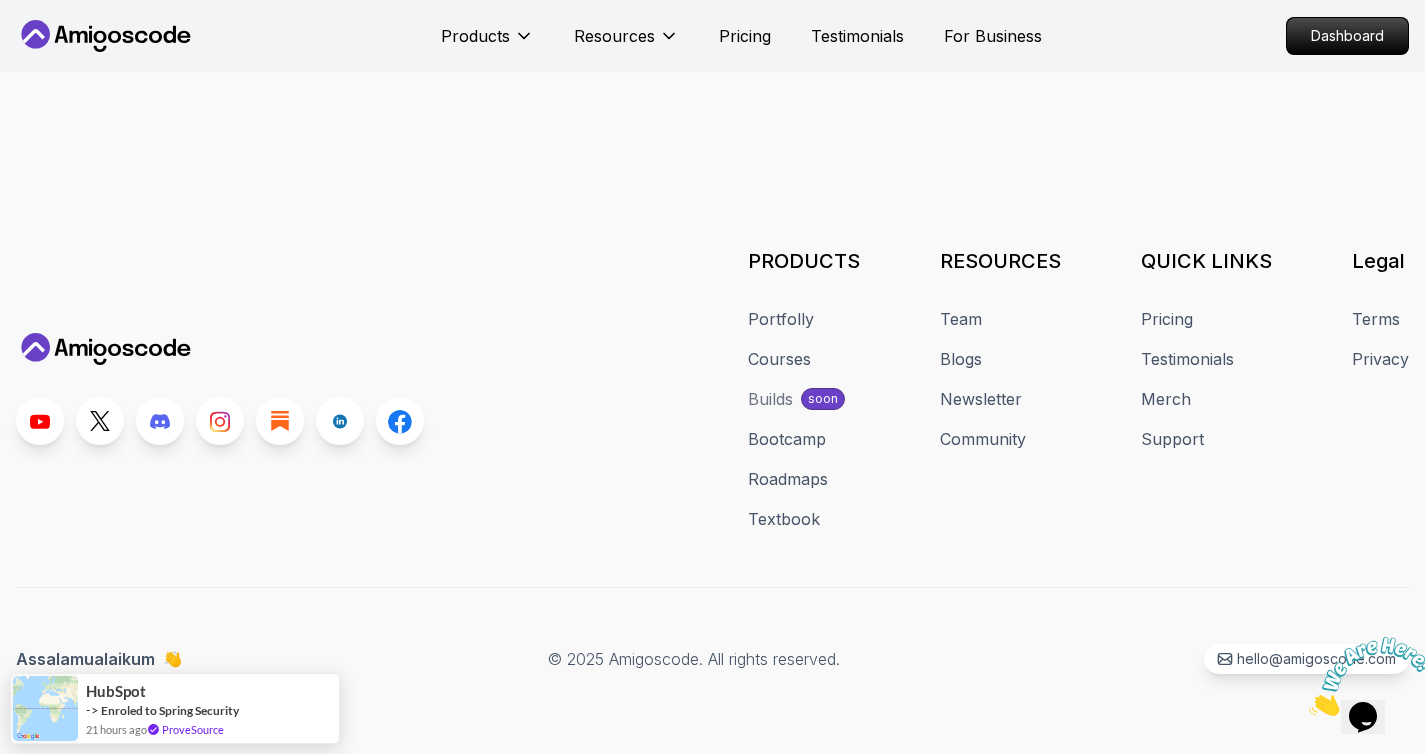 click at bounding box center [1371, 676] 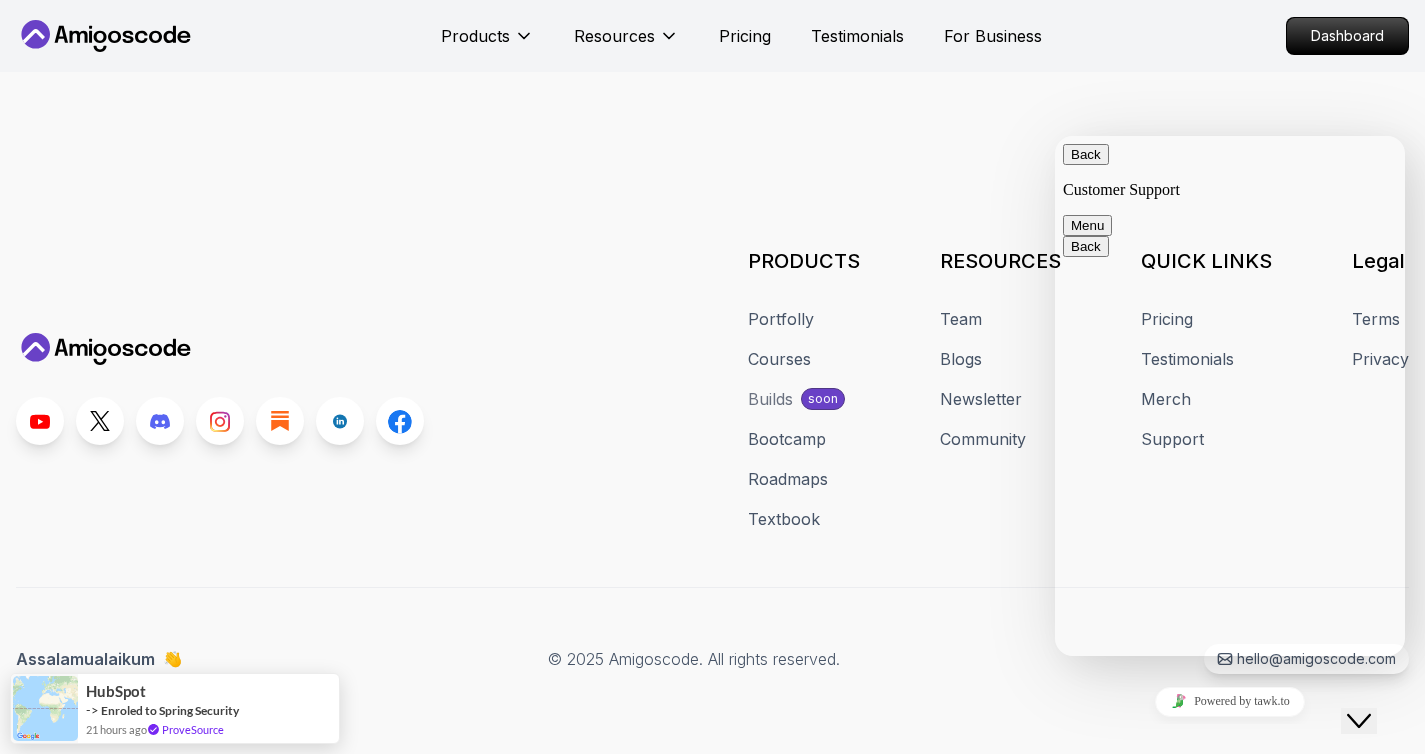 click on "Close Chat This icon closes the chat window." at bounding box center (1359, 721) 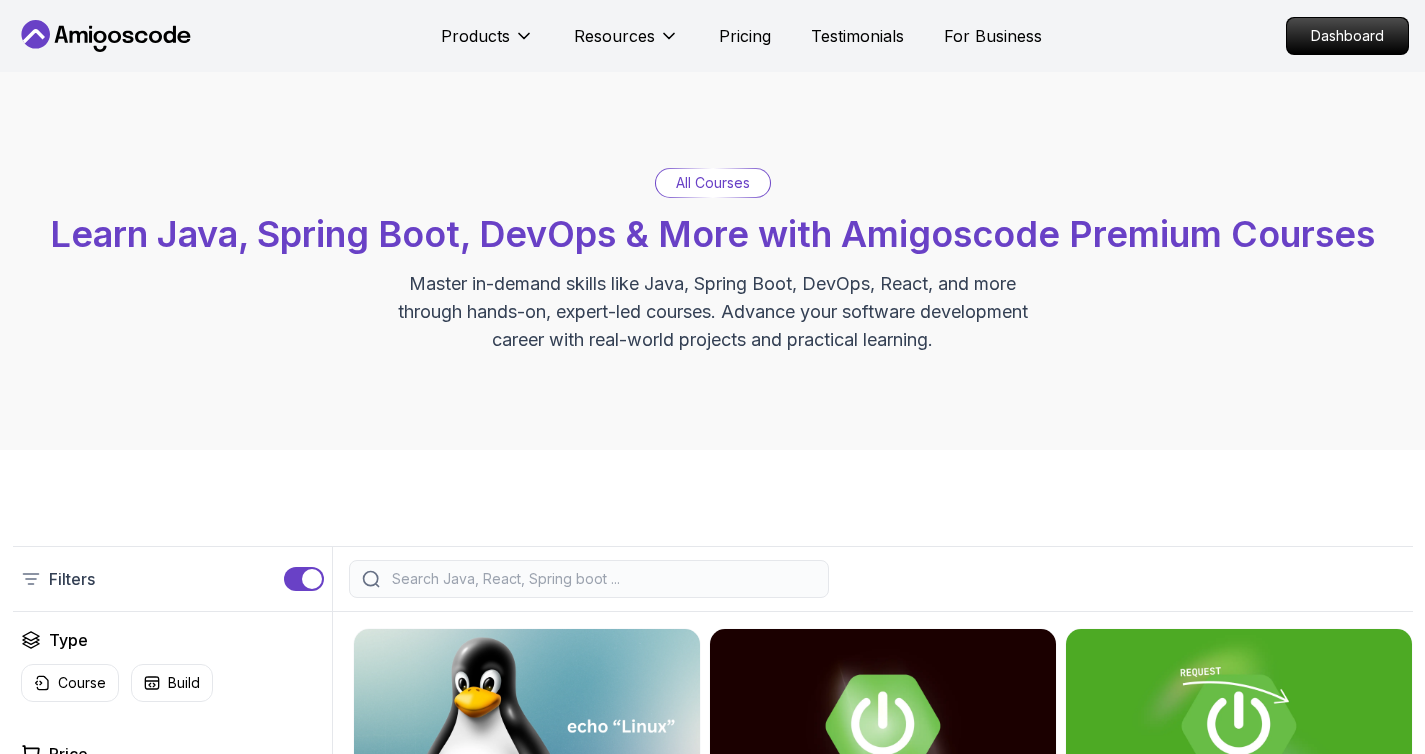scroll, scrollTop: 0, scrollLeft: 0, axis: both 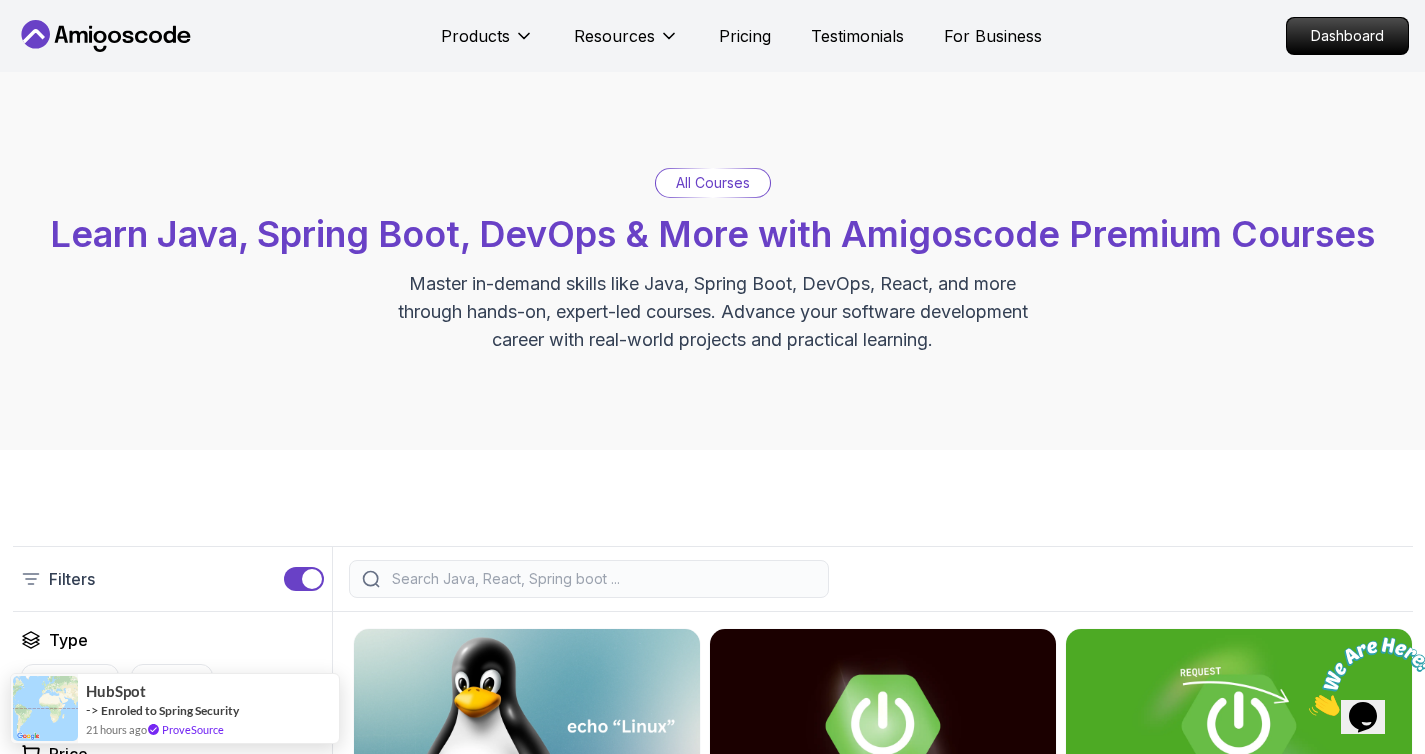 click at bounding box center [1371, 676] 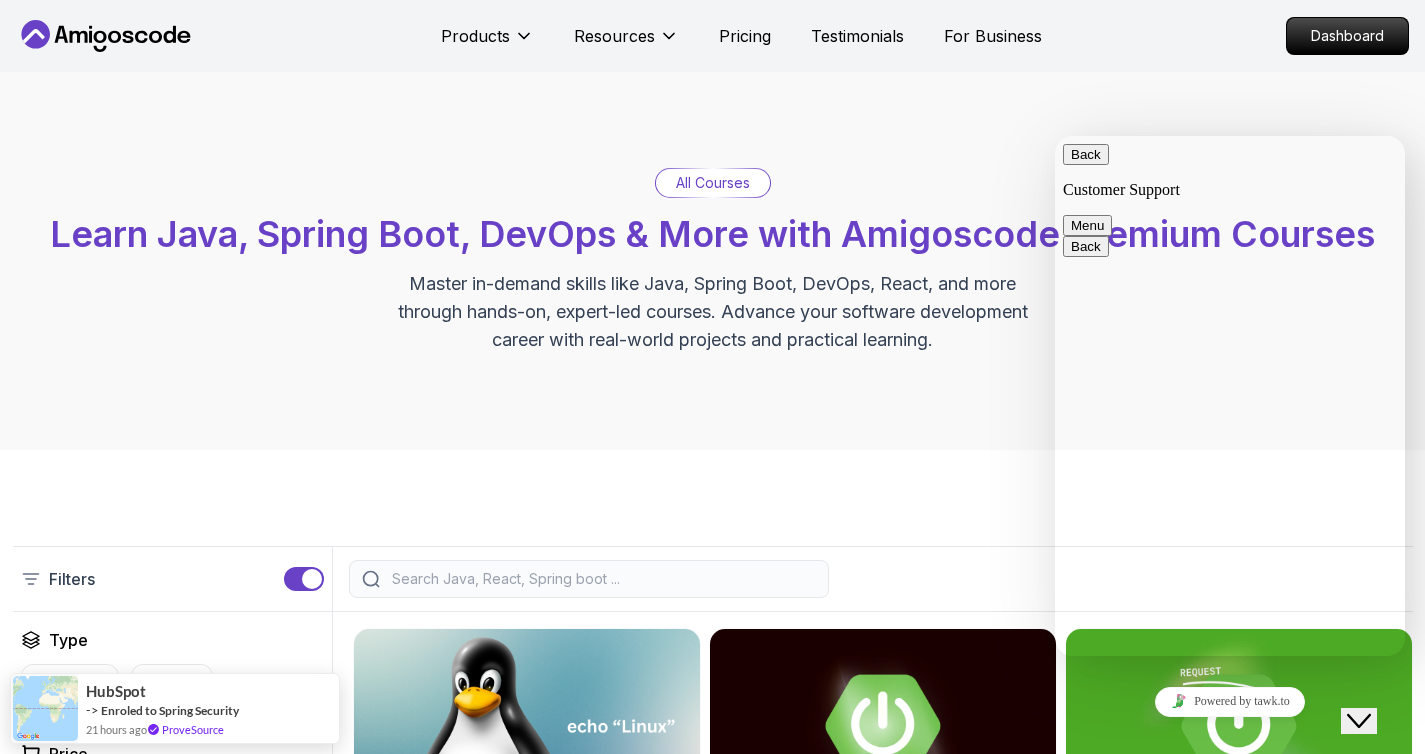 click at bounding box center [1055, 136] 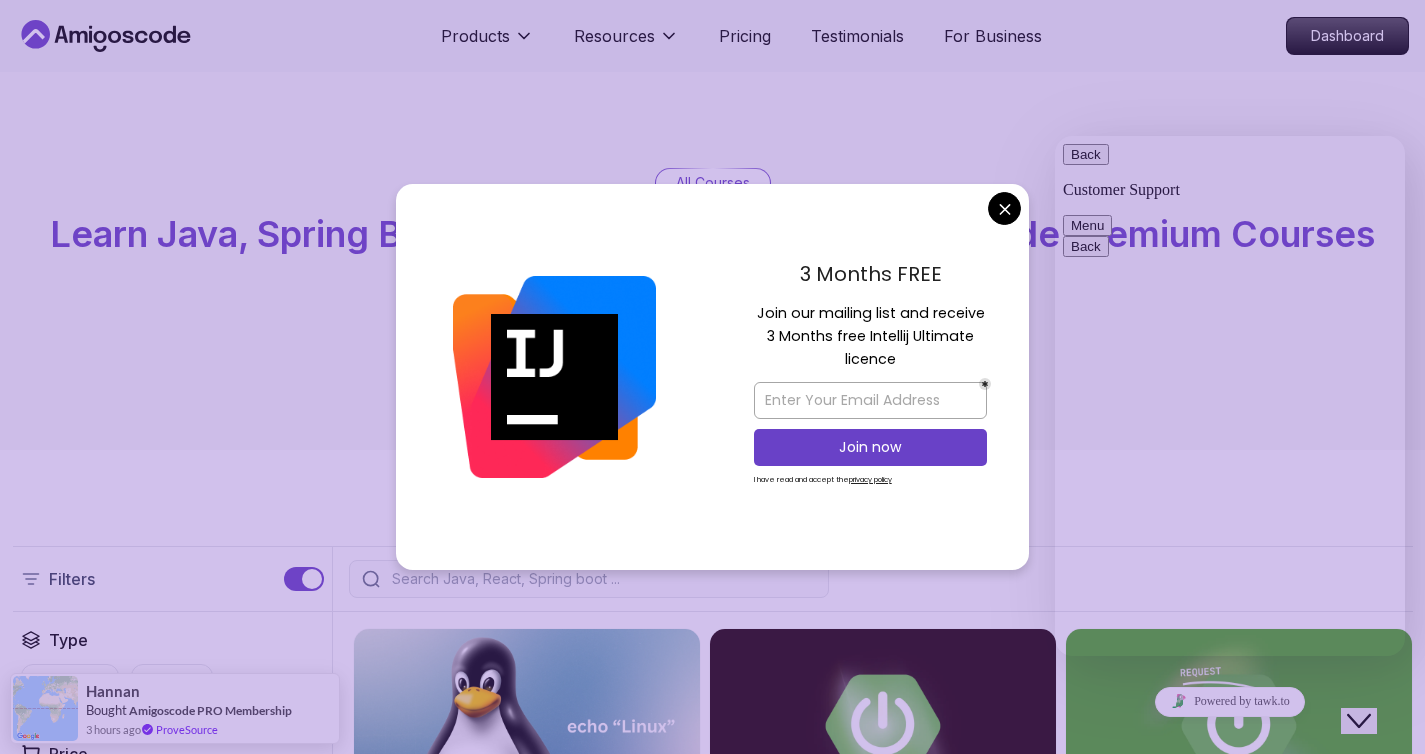 click on "Products Resources Pricing Testimonials For Business Dashboard Products Resources Pricing Testimonials For Business Dashboard All Courses Learn Java, Spring Boot, DevOps & More with Amigoscode Premium Courses Master in-demand skills like Java, Spring Boot, DevOps, React, and more through hands-on, expert-led courses. Advance your software development career with real-world projects and practical learning. Filters Filters Type Course Build Price Pro Free Instructors Nelson Djalo Richard Abz Duration 0-1 Hour 1-3 Hours +3 Hours Track Front End Back End Dev Ops Full Stack Level Junior Mid-level Senior 6.00h Linux Fundamentals Pro Learn the fundamentals of Linux and how to use the command line 5.18h Advanced Spring Boot Pro Dive deep into Spring Boot with our advanced course, designed to take your skills from intermediate to expert level. 3.30h Building APIs with Spring Boot Pro Learn to build robust, scalable APIs with Spring Boot, mastering REST principles, JSON handling, and embedded server configuration. NEW" at bounding box center [712, 3395] 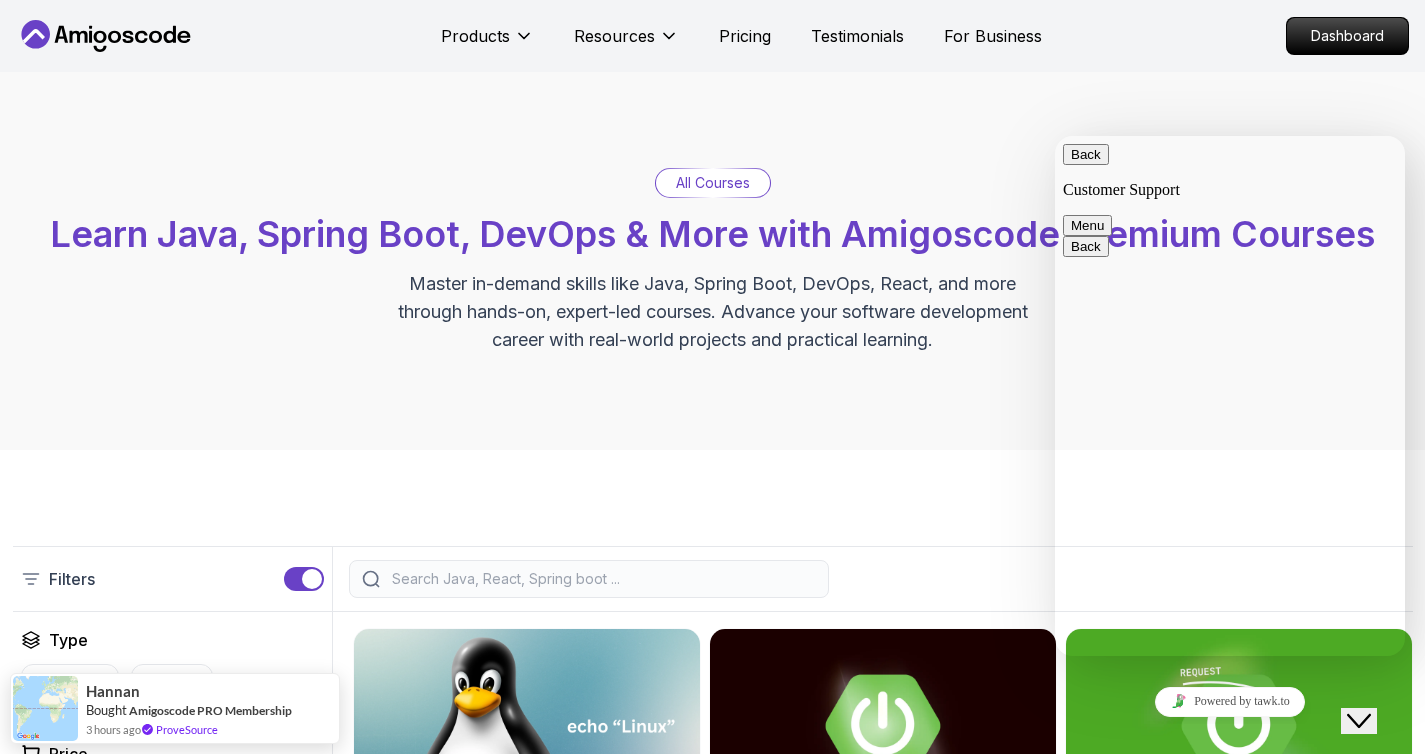 click on "hi, loose all my courses" at bounding box center (1055, 136) 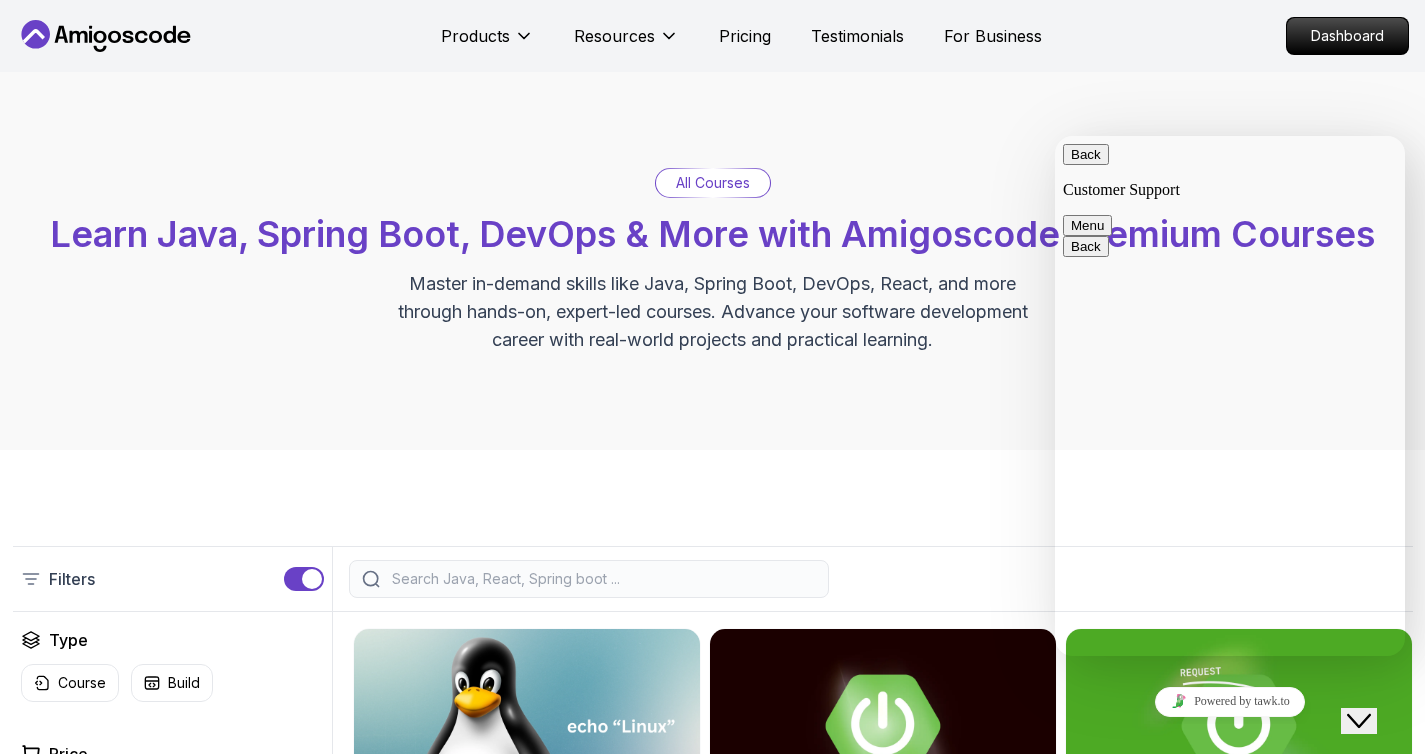 scroll, scrollTop: 0, scrollLeft: 0, axis: both 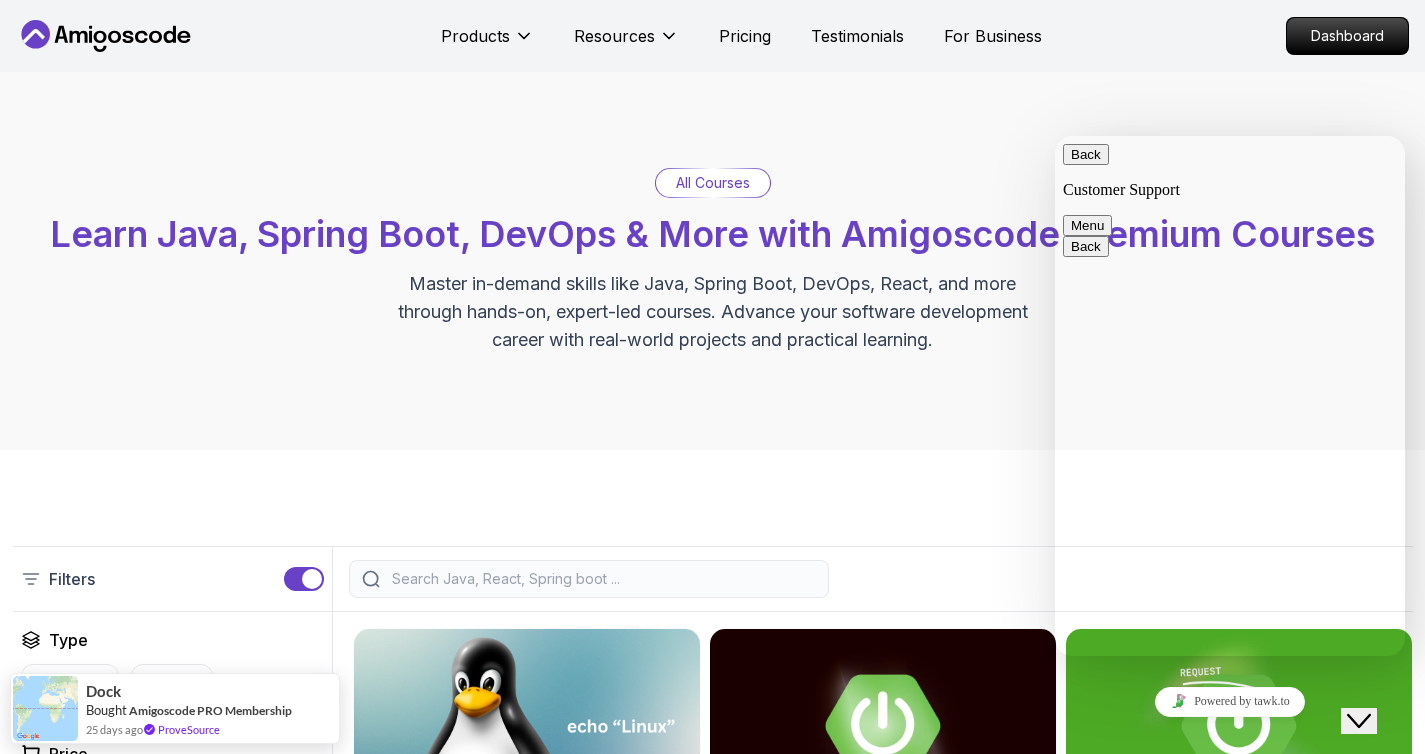 type on "how can i recover my courses?" 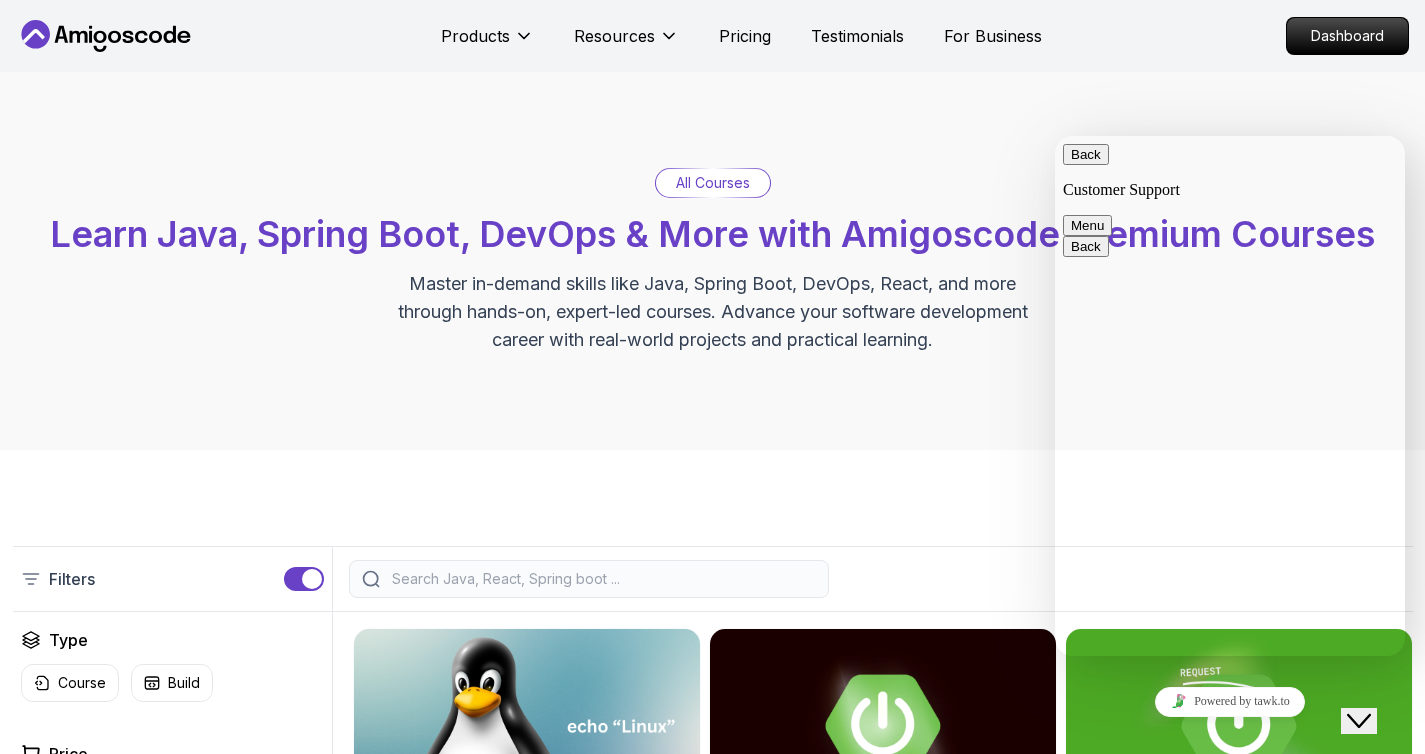 click on "Back" at bounding box center (1086, 154) 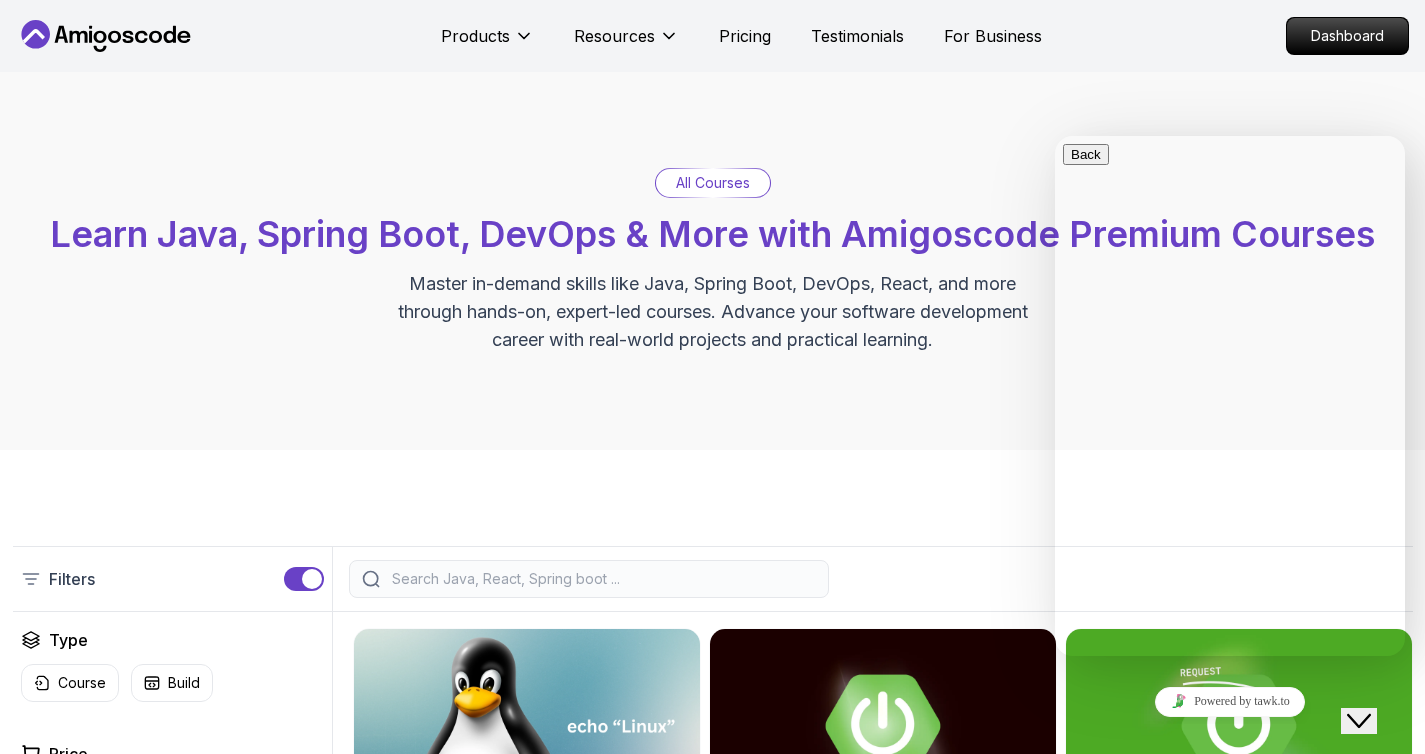 click on "Hi there  Need help? Search our help center for answers or start a conversation:  Recent Conversations   You ( Just Now )  how can i recover my courses?  Help Center" at bounding box center [1230, 857] 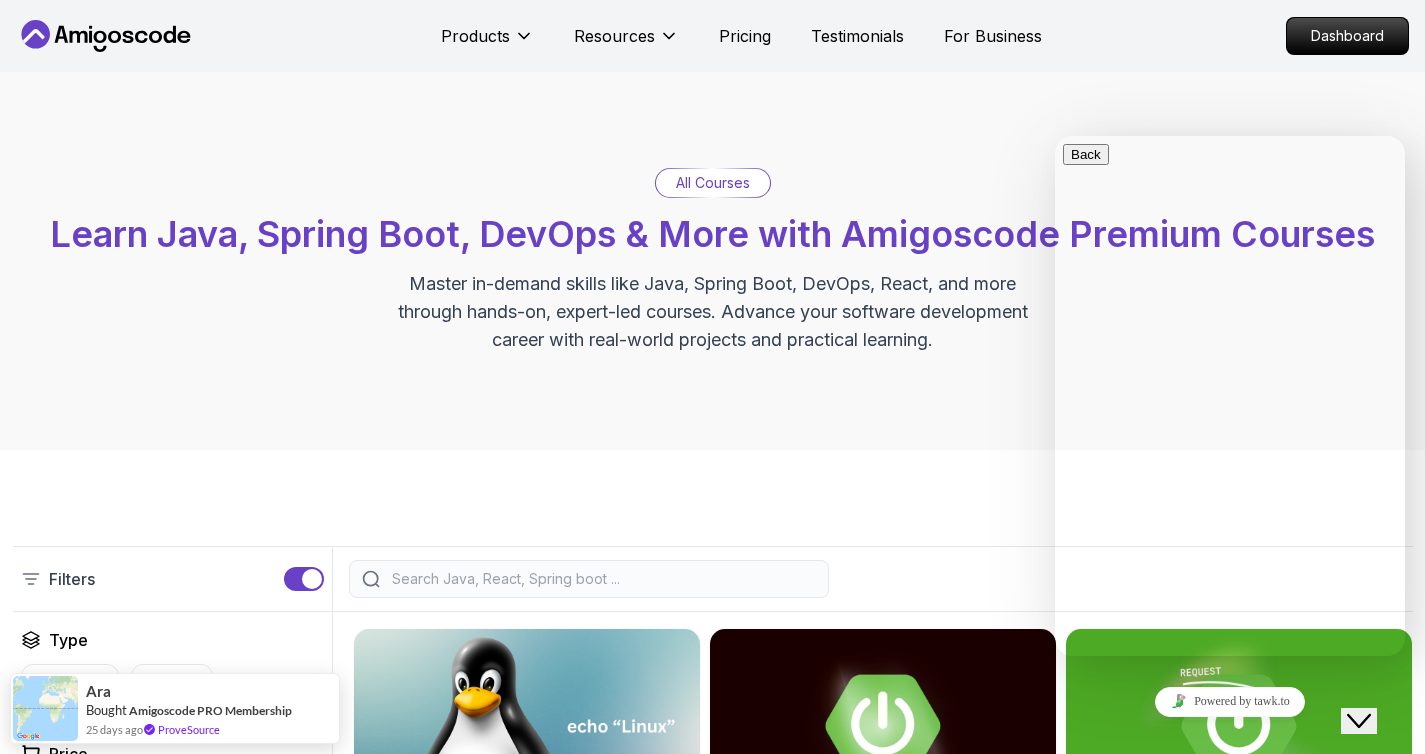 click on "Products Resources Pricing Testimonials For Business Dashboard" at bounding box center [712, 36] 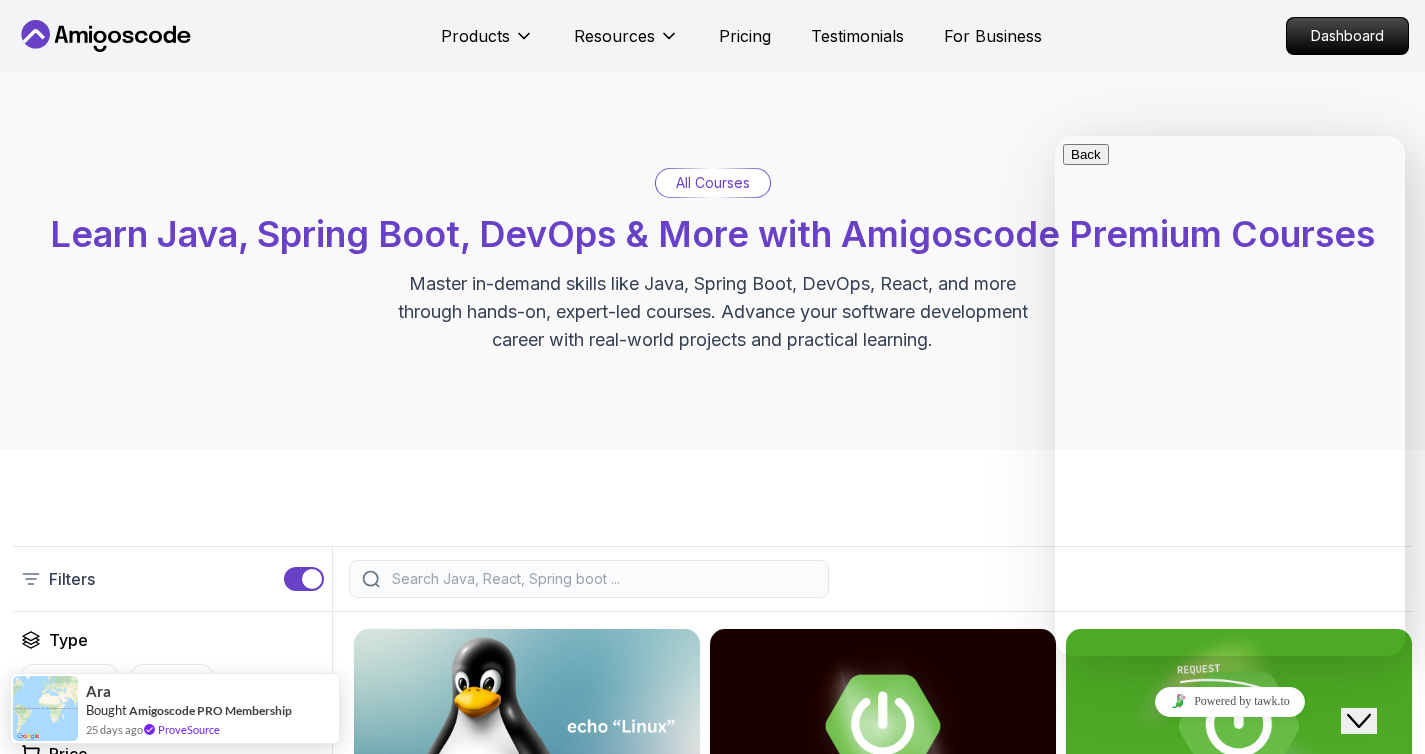 scroll, scrollTop: 40, scrollLeft: 0, axis: vertical 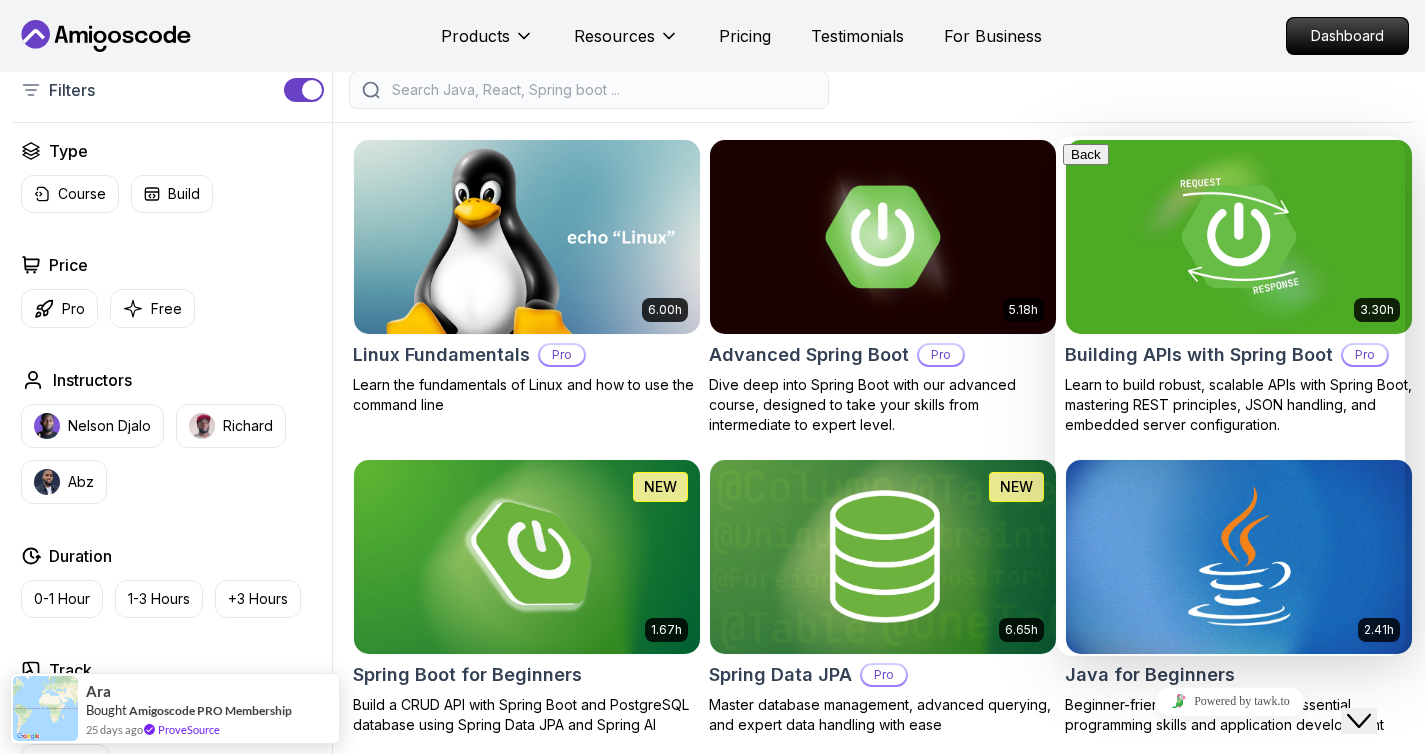 click on "Close Chat This icon closes the chat window." 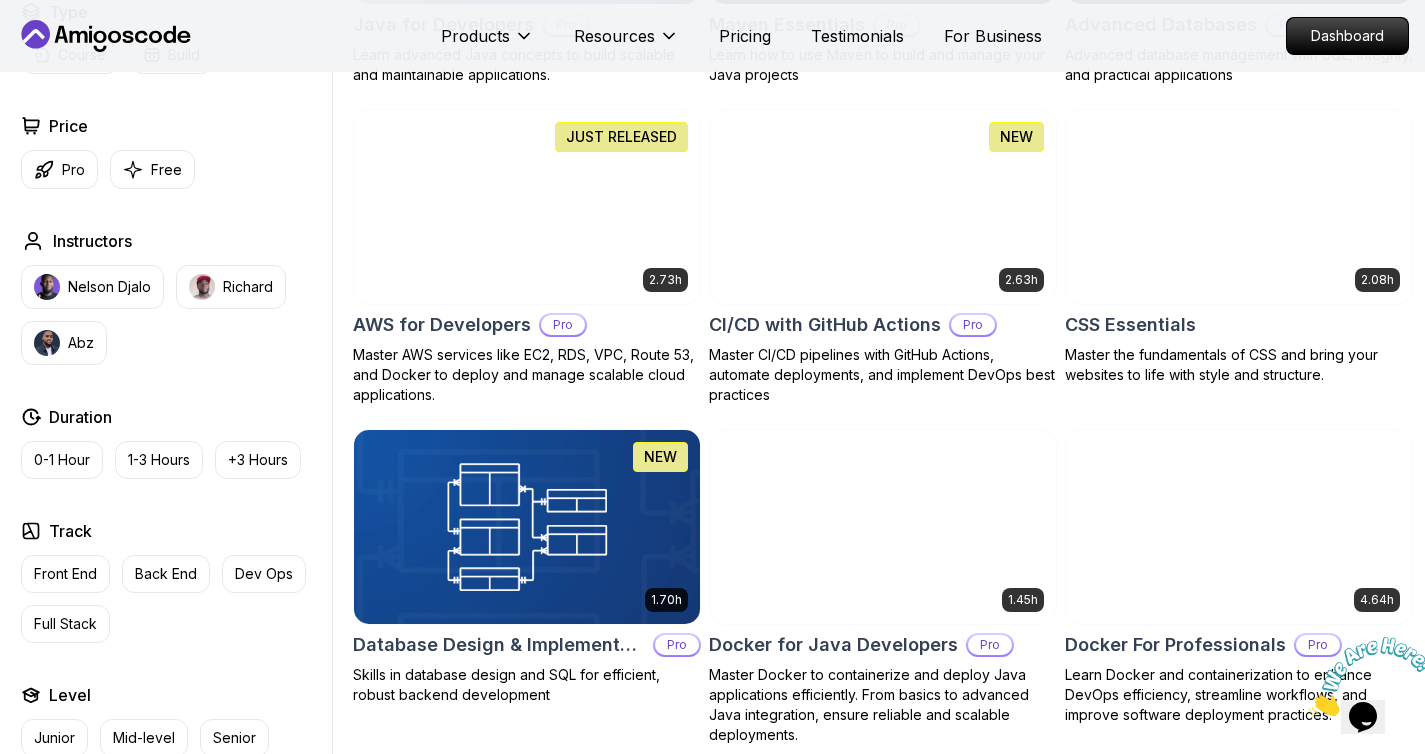 scroll, scrollTop: 2411, scrollLeft: 0, axis: vertical 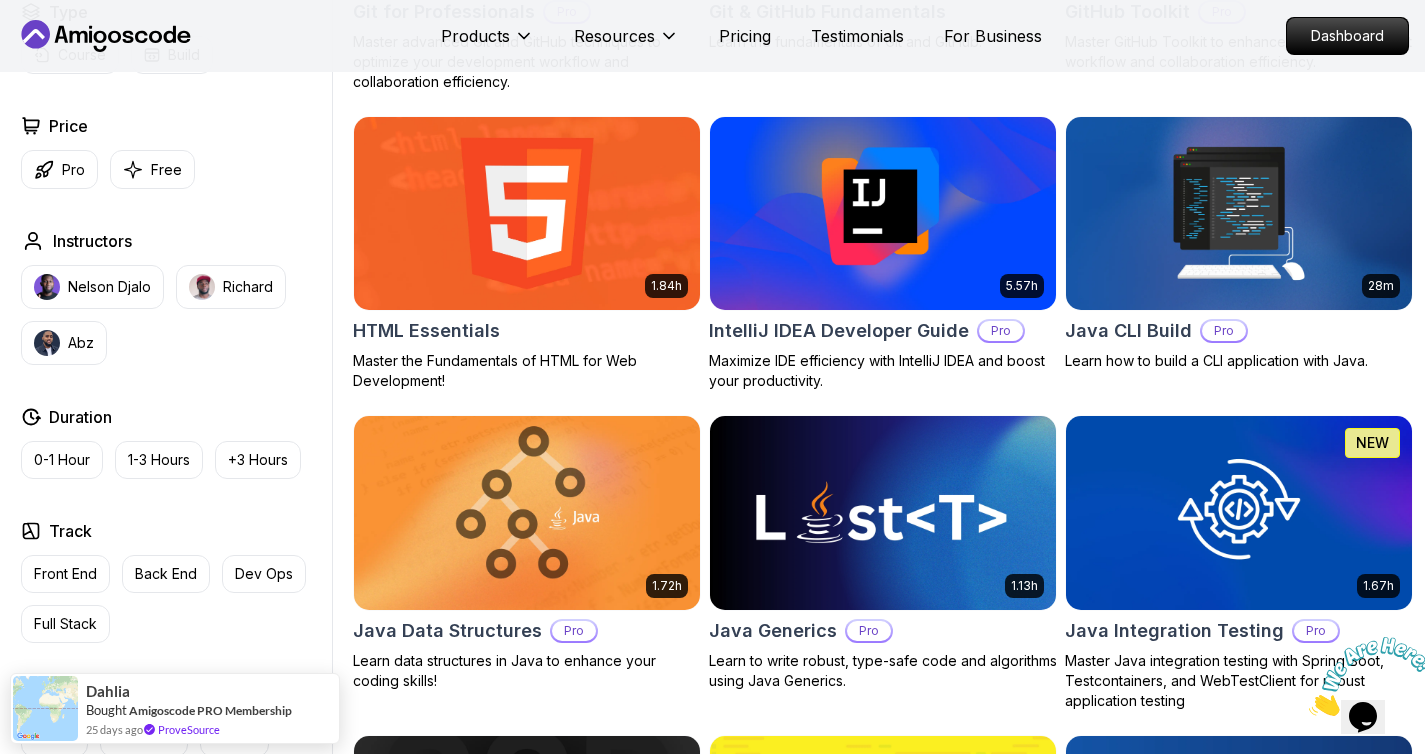 click on "Nelson Djalo" at bounding box center [109, 287] 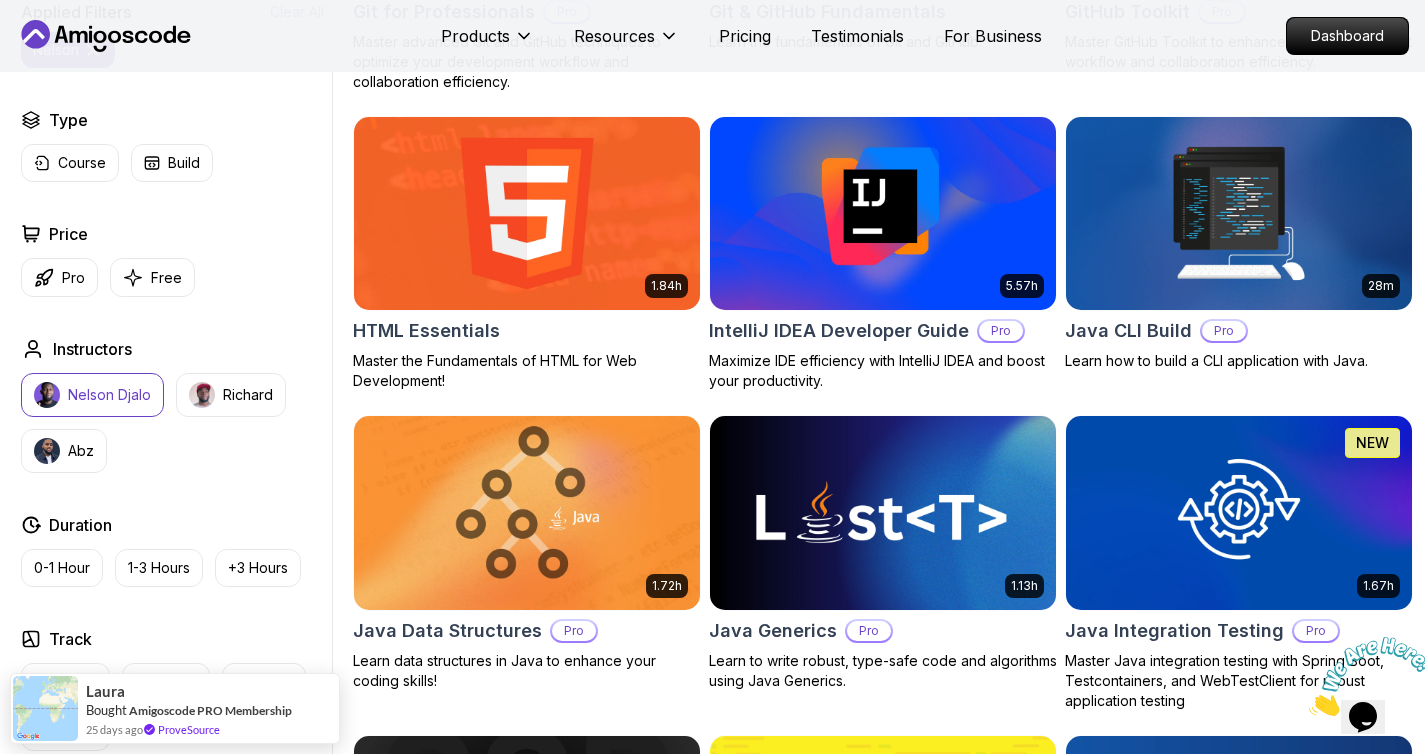 click on "Nelson Djalo" at bounding box center [109, 395] 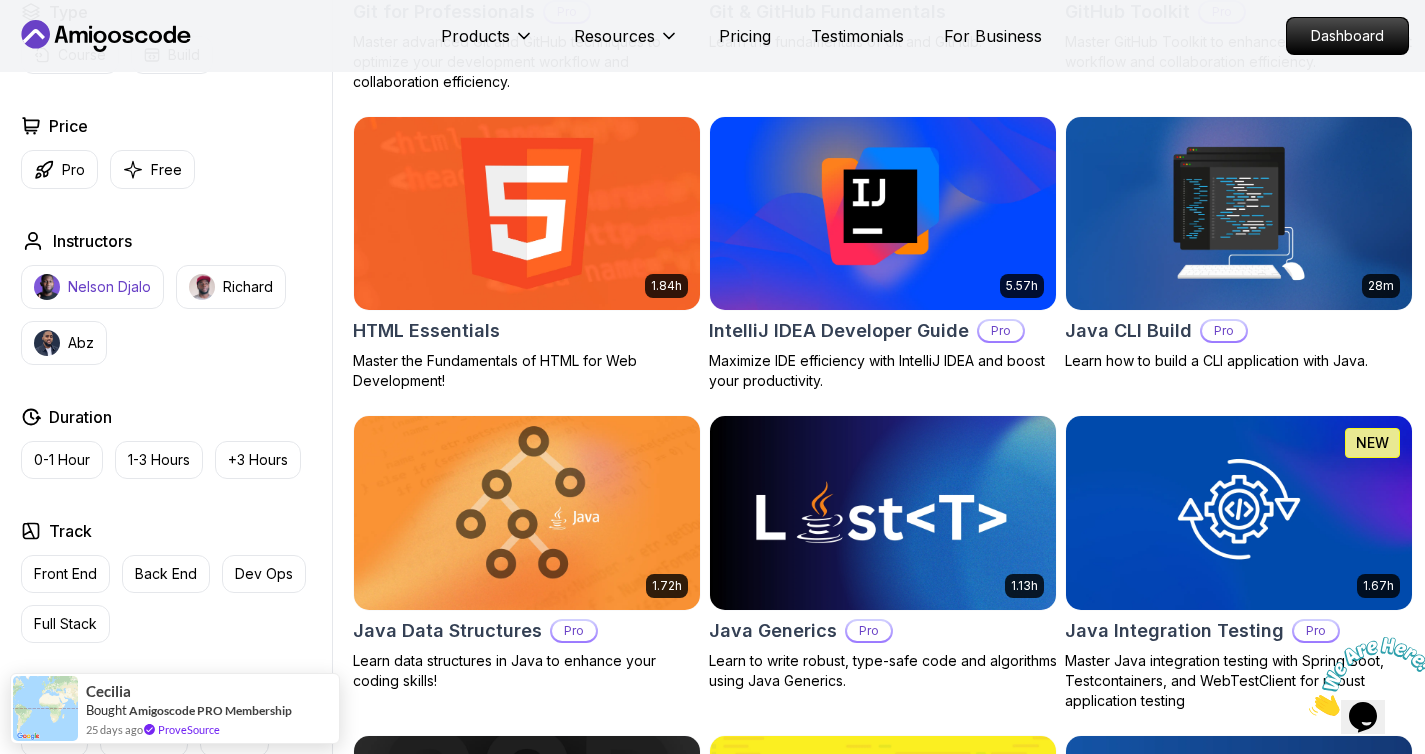 click on "Nelson Djalo" at bounding box center (92, 287) 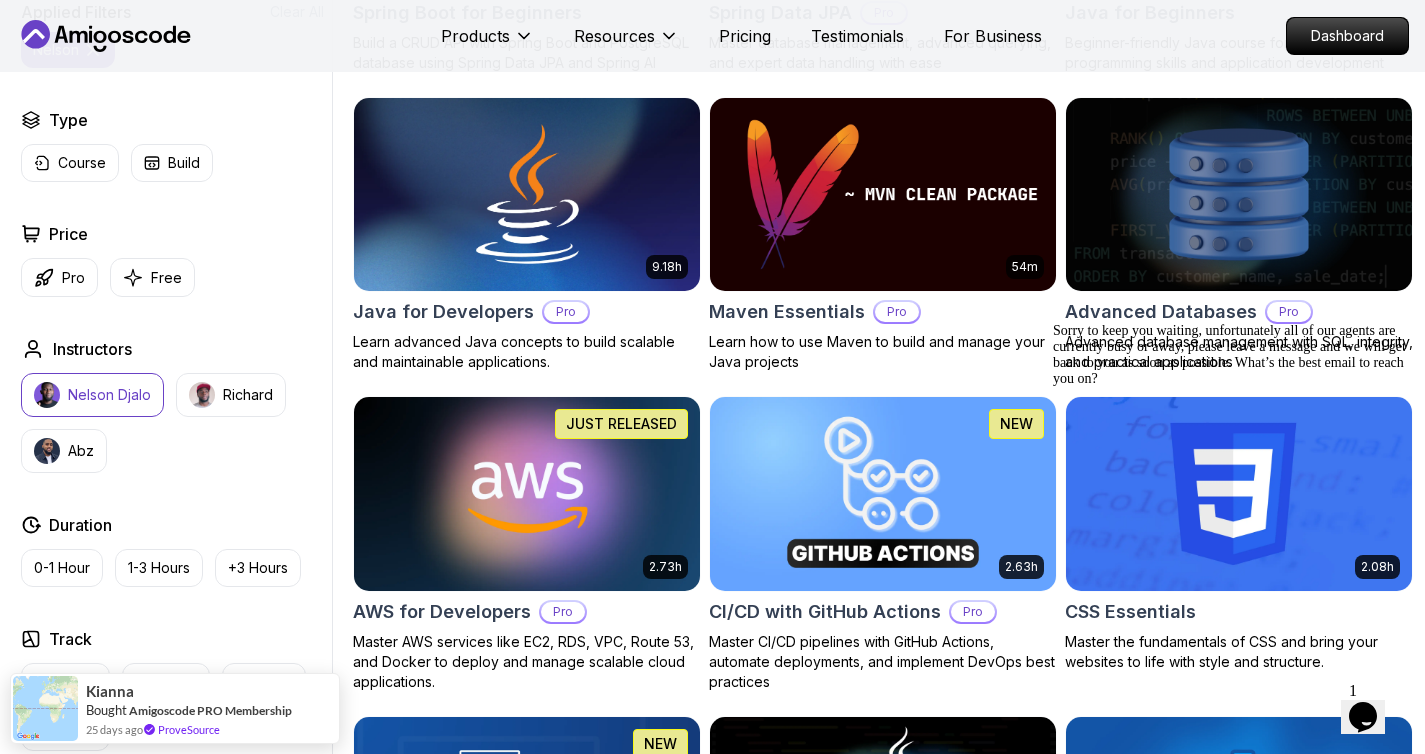 scroll, scrollTop: 963, scrollLeft: 0, axis: vertical 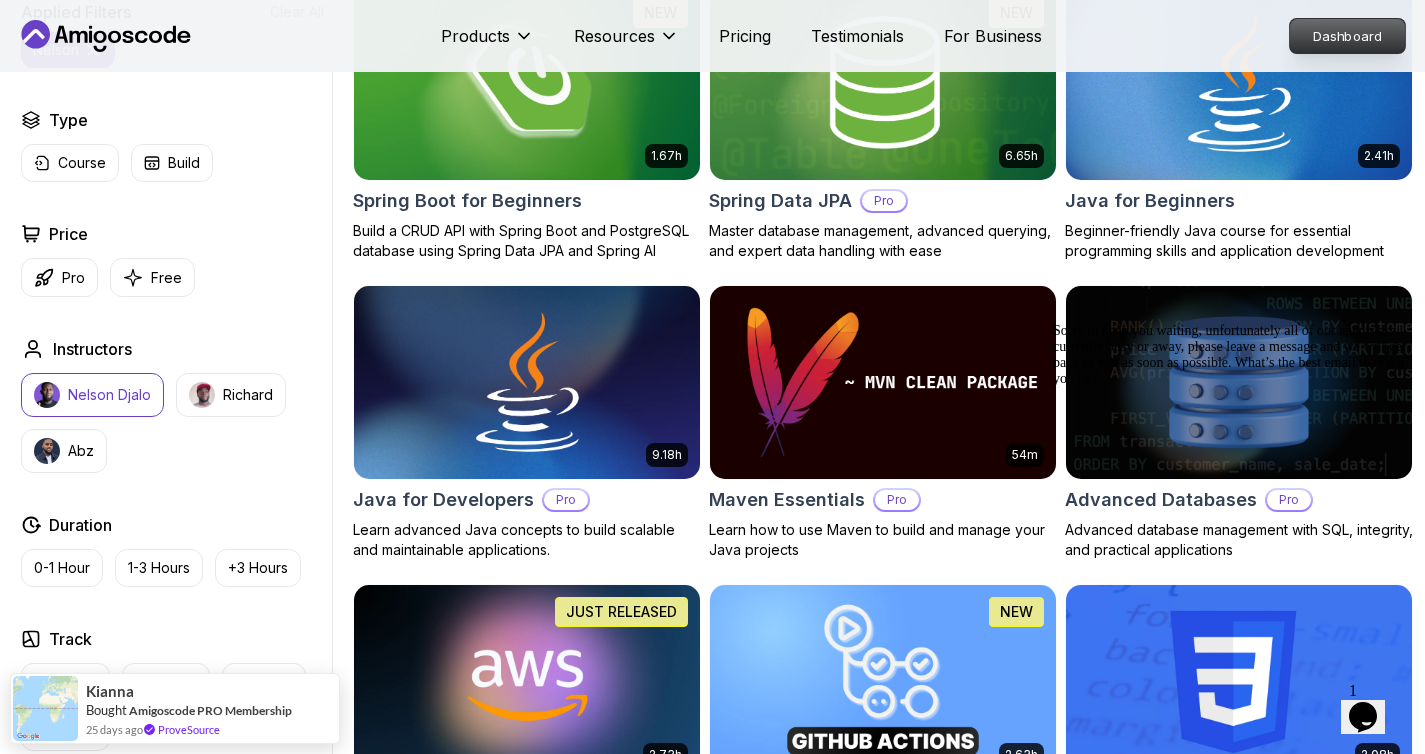 click on "Dashboard" at bounding box center (1347, 36) 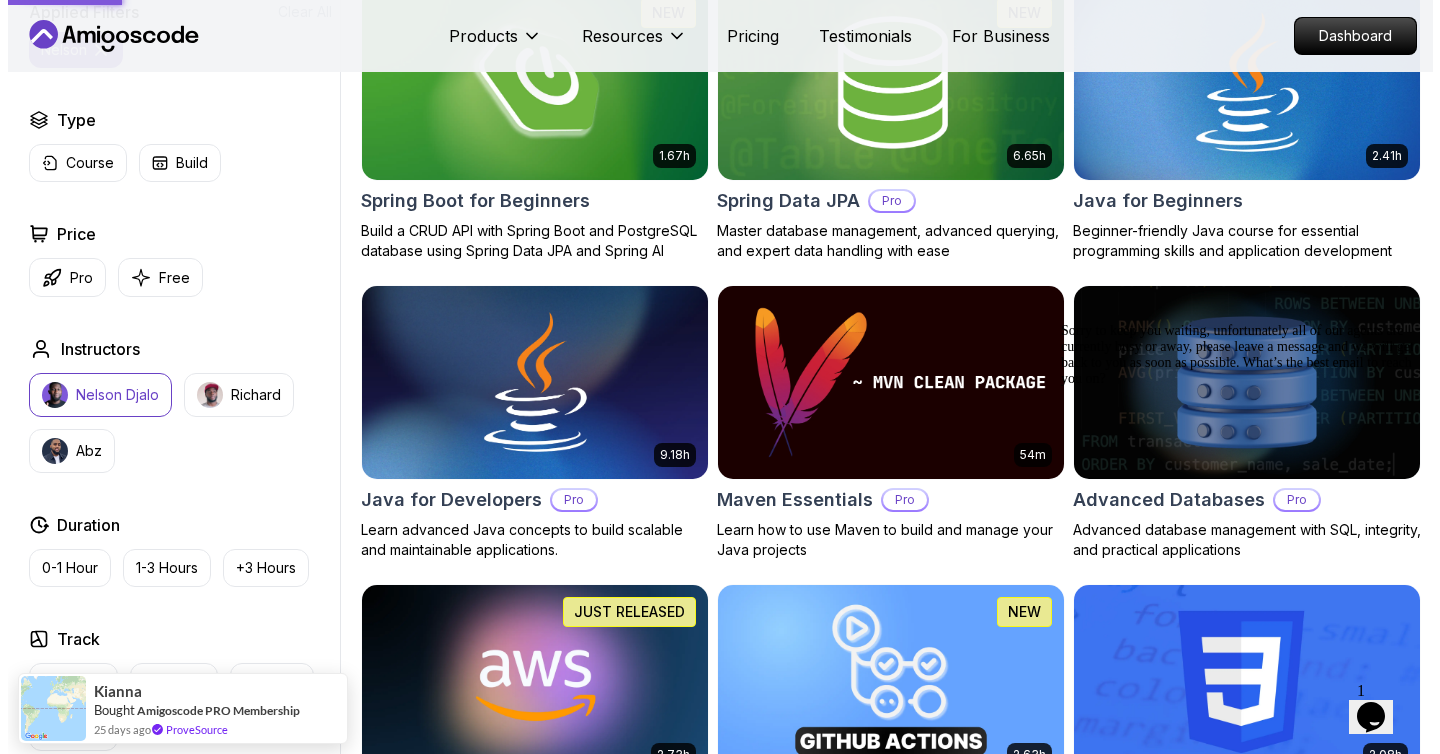 scroll, scrollTop: 0, scrollLeft: 0, axis: both 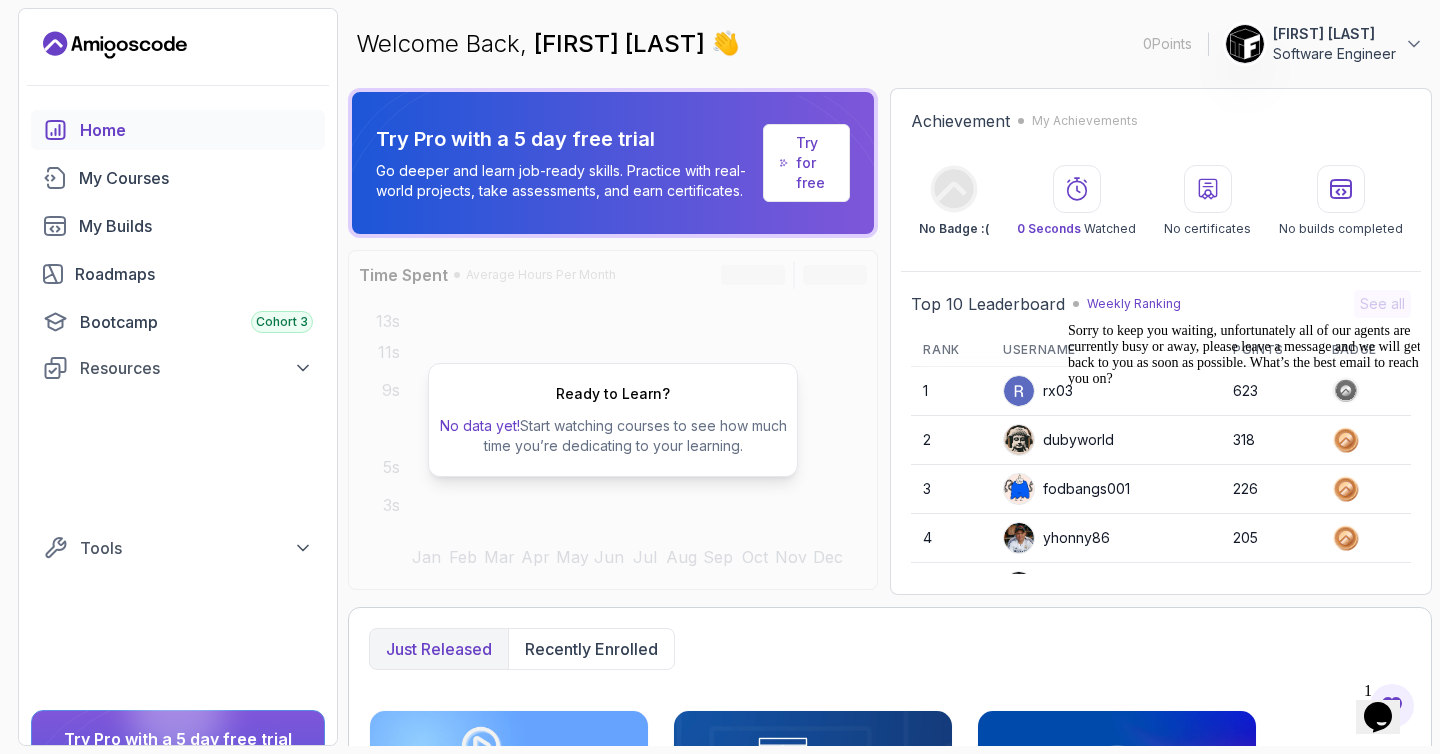 click on "Opens Chat This icon Opens the chat window." 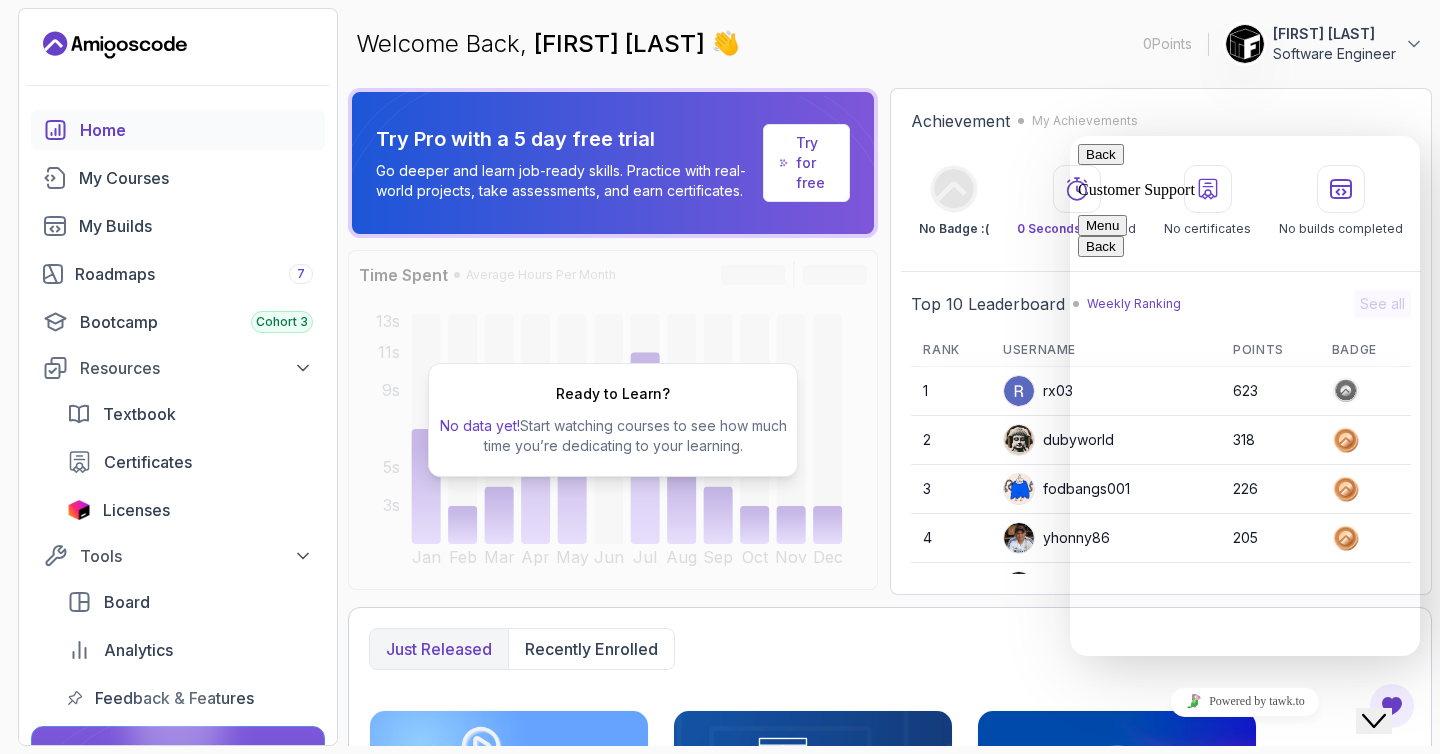 scroll, scrollTop: 275, scrollLeft: 0, axis: vertical 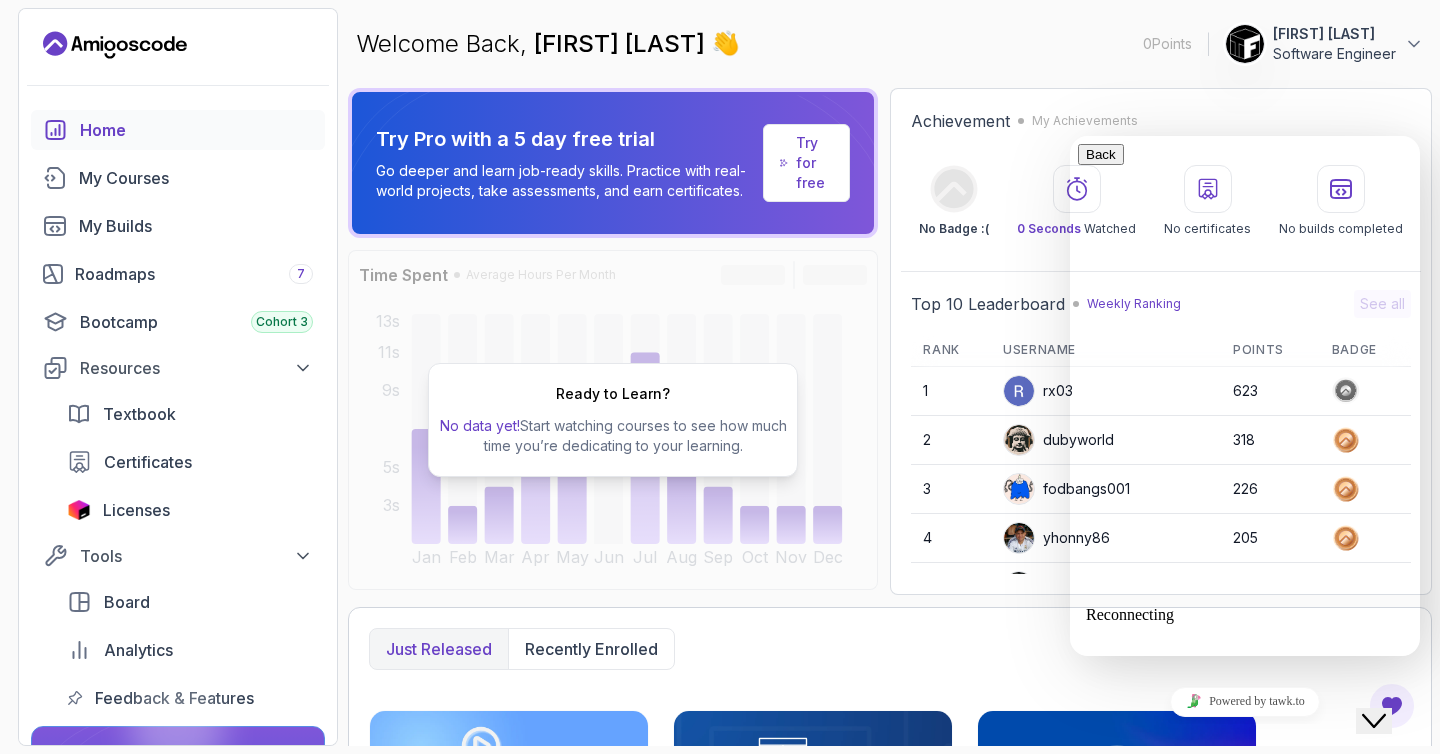 click on "Try Pro with a 5 day free trial Go deeper and learn job-ready skills. Practice with real-world projects, take assessments, and earn certificates. Try for free Time Spent Average Hours Per Month   Jan Feb Mar Apr May Jun Jul Aug Sep Oct Nov Dec 3s 5s 9s 11s 13s Ready to Learn? No data yet!   Start watching courses to see how much time you’re dedicating to your learning. Achievement My Achievements No Badge :( 0 Seconds   Watched   No certificates No builds completed Top 10 Leaderboard Weekly Ranking See all Rank Username Points Badge 1 rx03 623 2 dubyworld 318 3 fodbangs001 226 4 yhonny86 205 5 VankataSz 202 6 amacut 192 7 sharporcaeaeea 189 8 wildpandadbf50 188 9 matwaj 185 10 Chtanx 180 Just released Recently enrolled 2.63h CI/CD with GitHub Actions Pro Start course 1.70h Database Design & Implementation Pro Start course 1.67h Java Integration Testing Pro Start course 2.75h Java Unit Testing and TDD Pro Start course 2.02h Mockito & Java Unit Testing Pro Start course 1.67h Spring Boot for Beginners 6.65h" at bounding box center [890, 417] 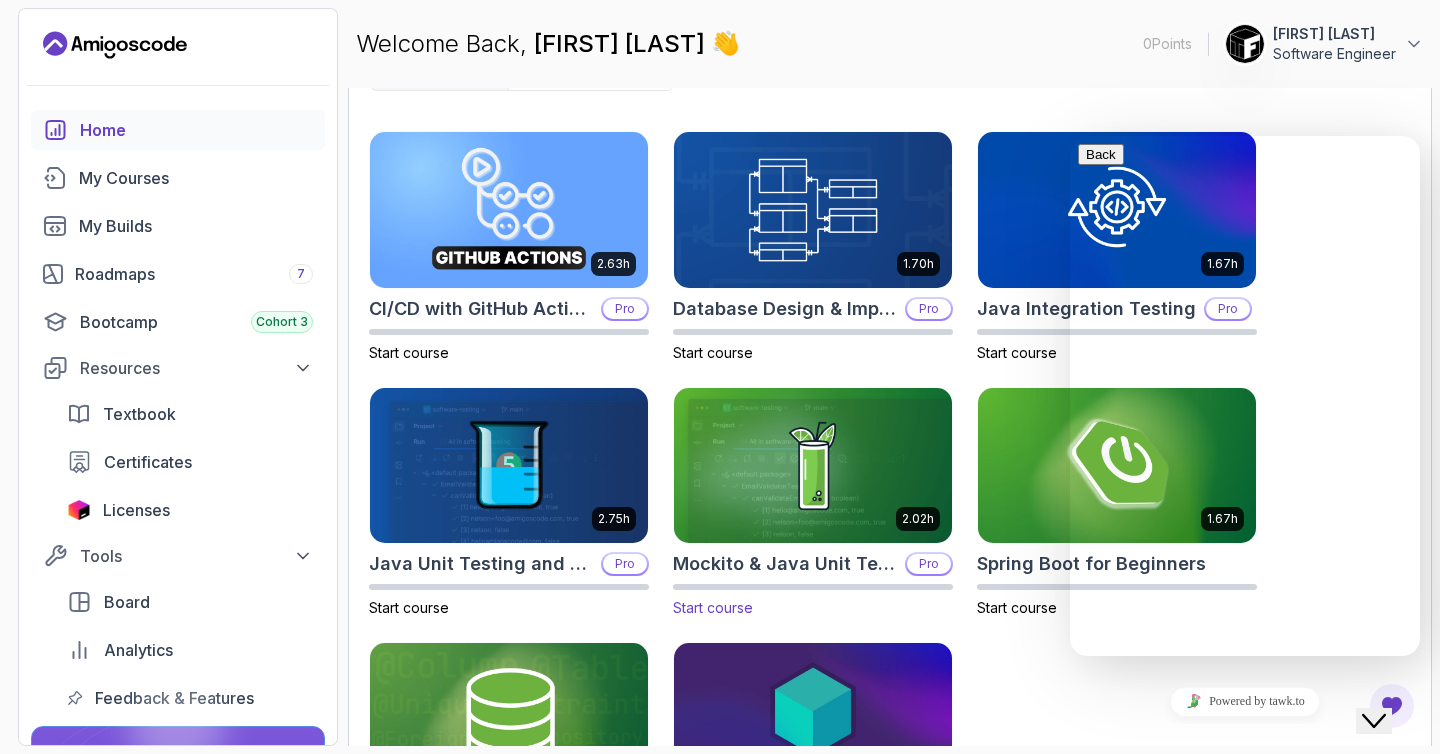 scroll, scrollTop: 727, scrollLeft: 0, axis: vertical 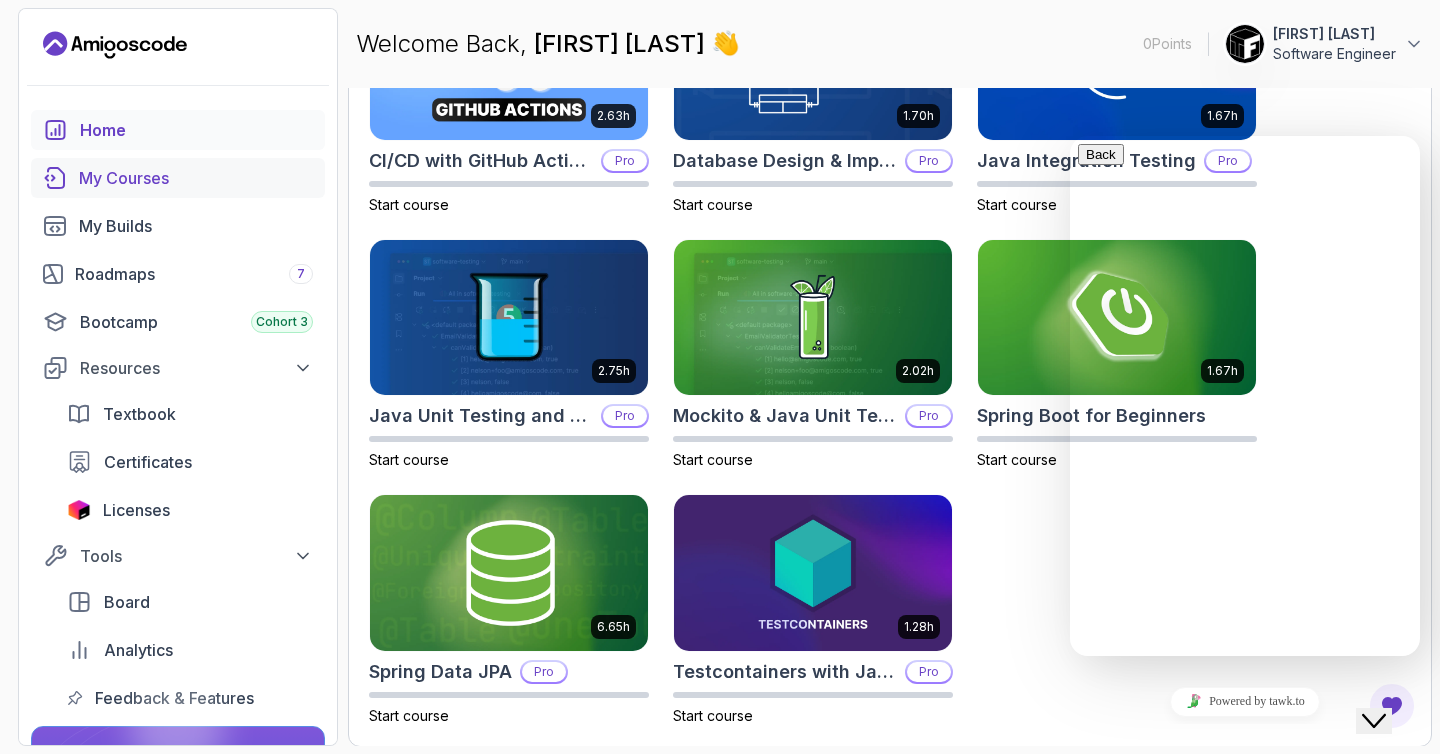click on "My Courses" at bounding box center [196, 178] 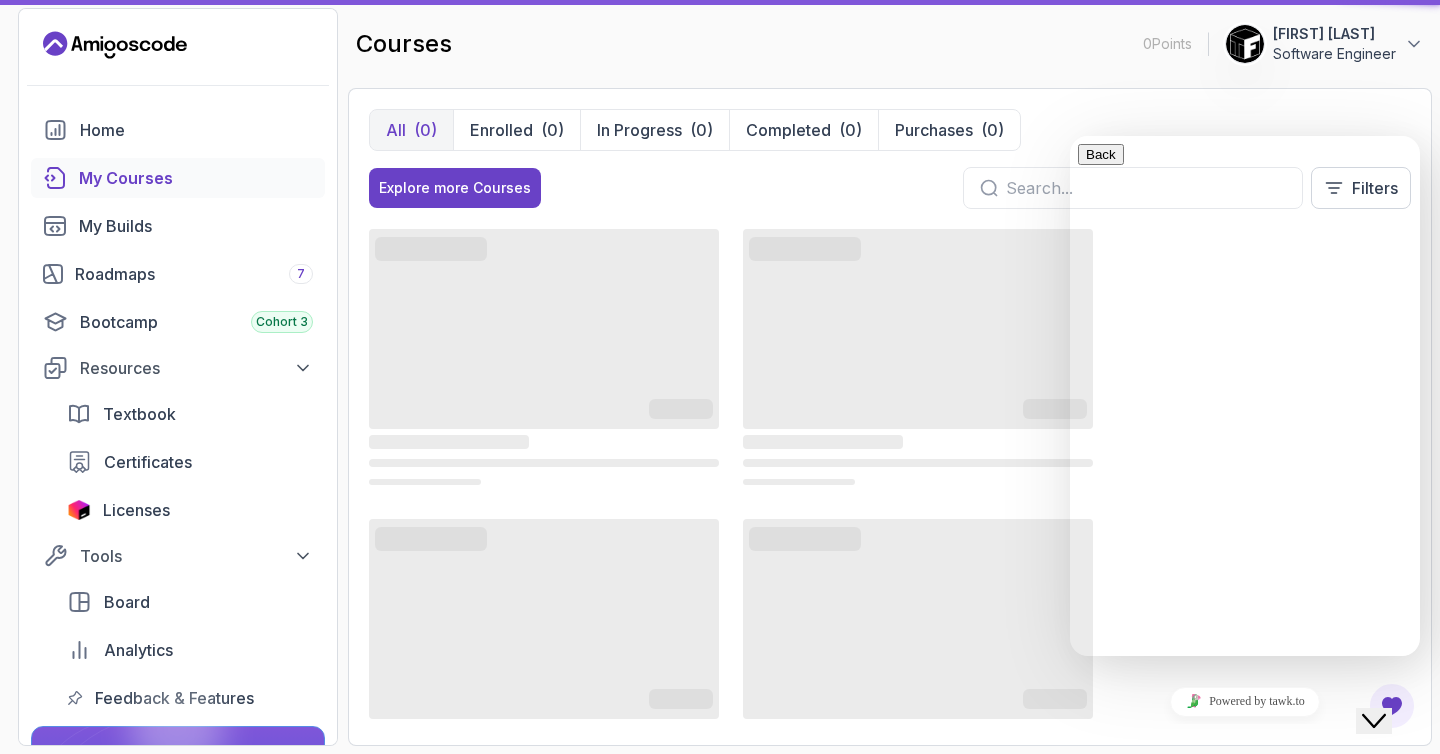 scroll, scrollTop: 0, scrollLeft: 0, axis: both 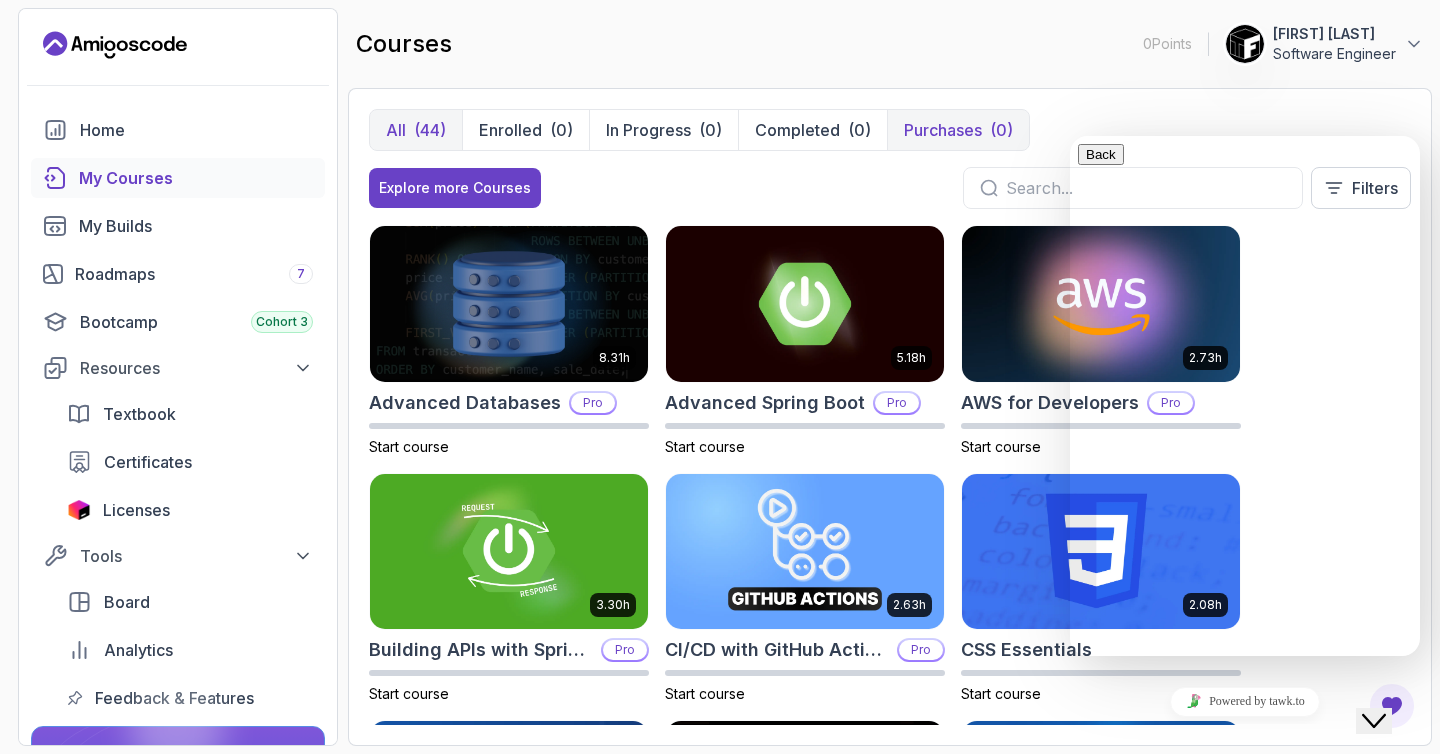 click on "Purchases" at bounding box center [943, 130] 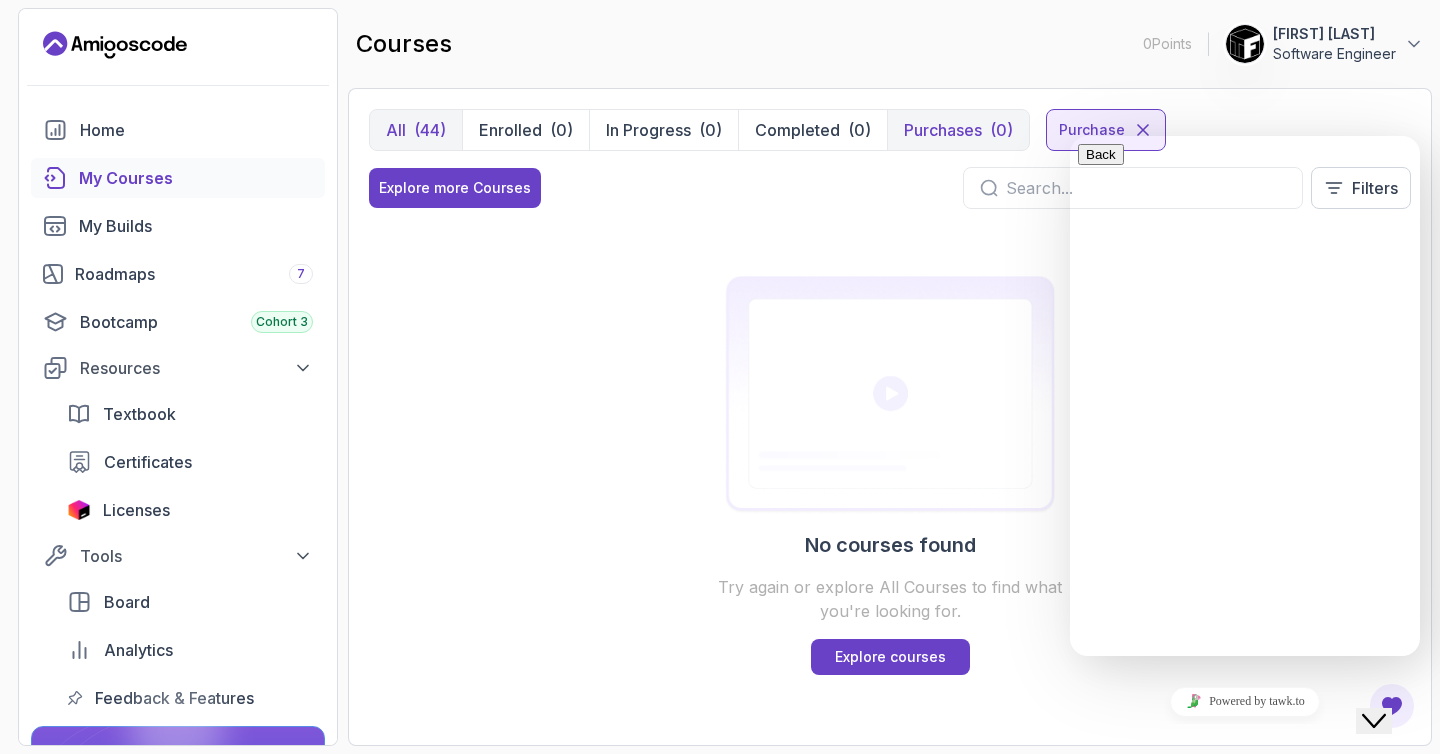 click on "Close Chat This icon closes the chat window." 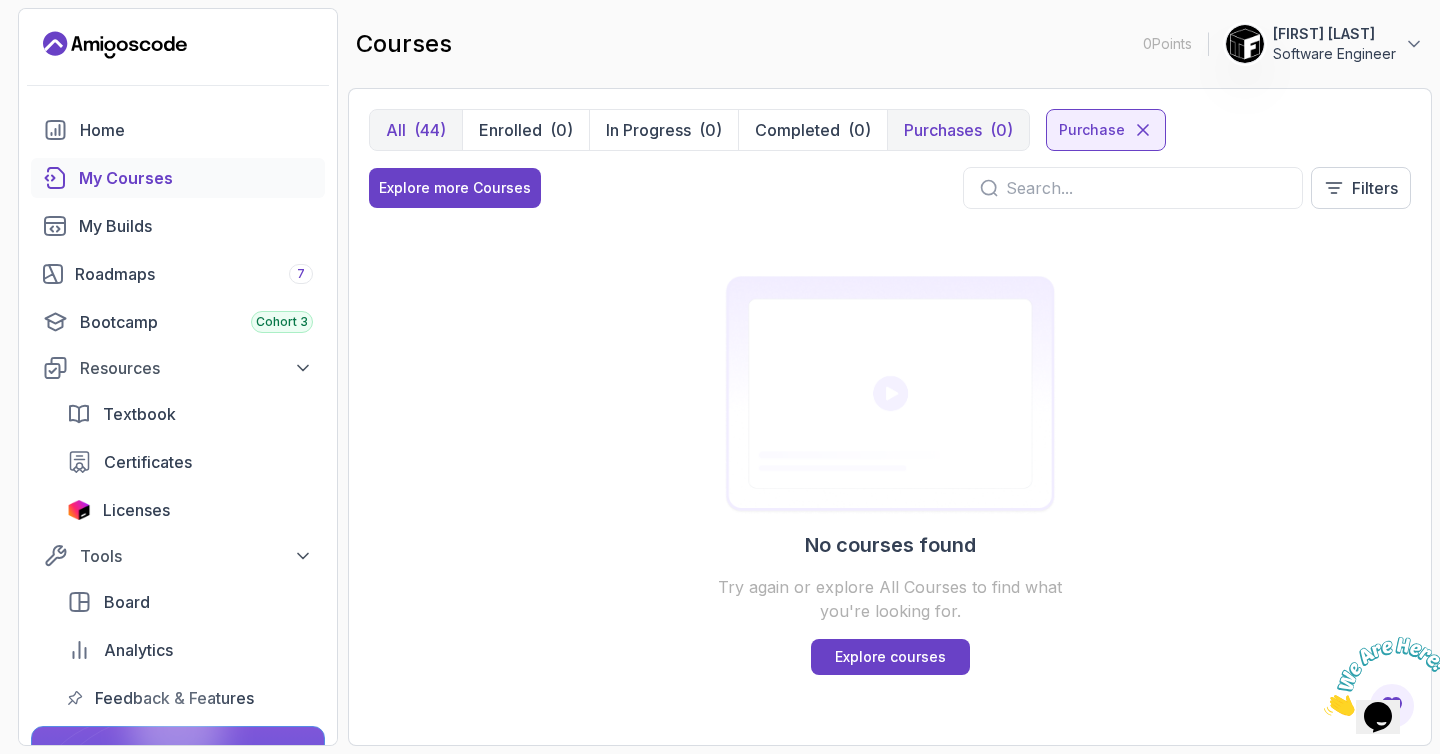 click on "[FIRST] [LAST]" at bounding box center [1334, 34] 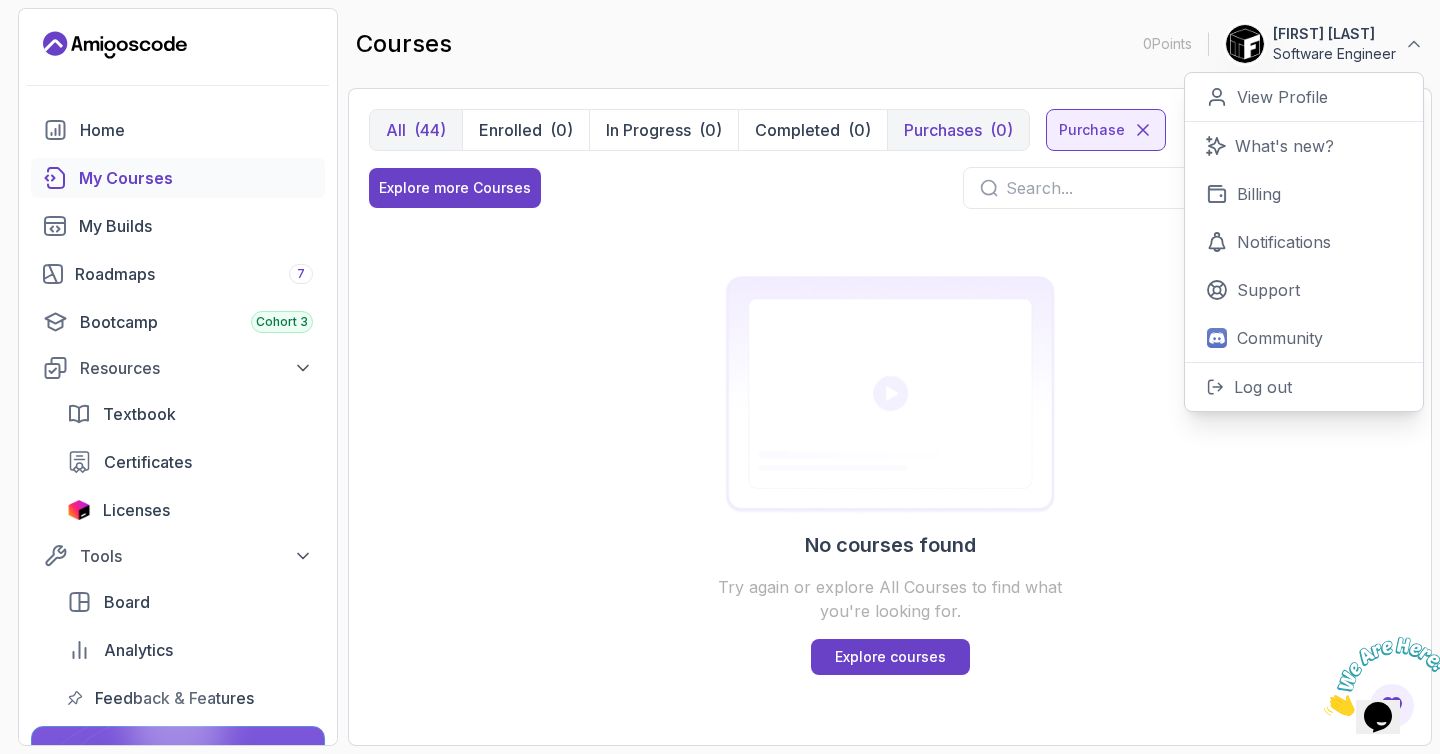 click on "[FIRST] [LAST]" at bounding box center [1334, 34] 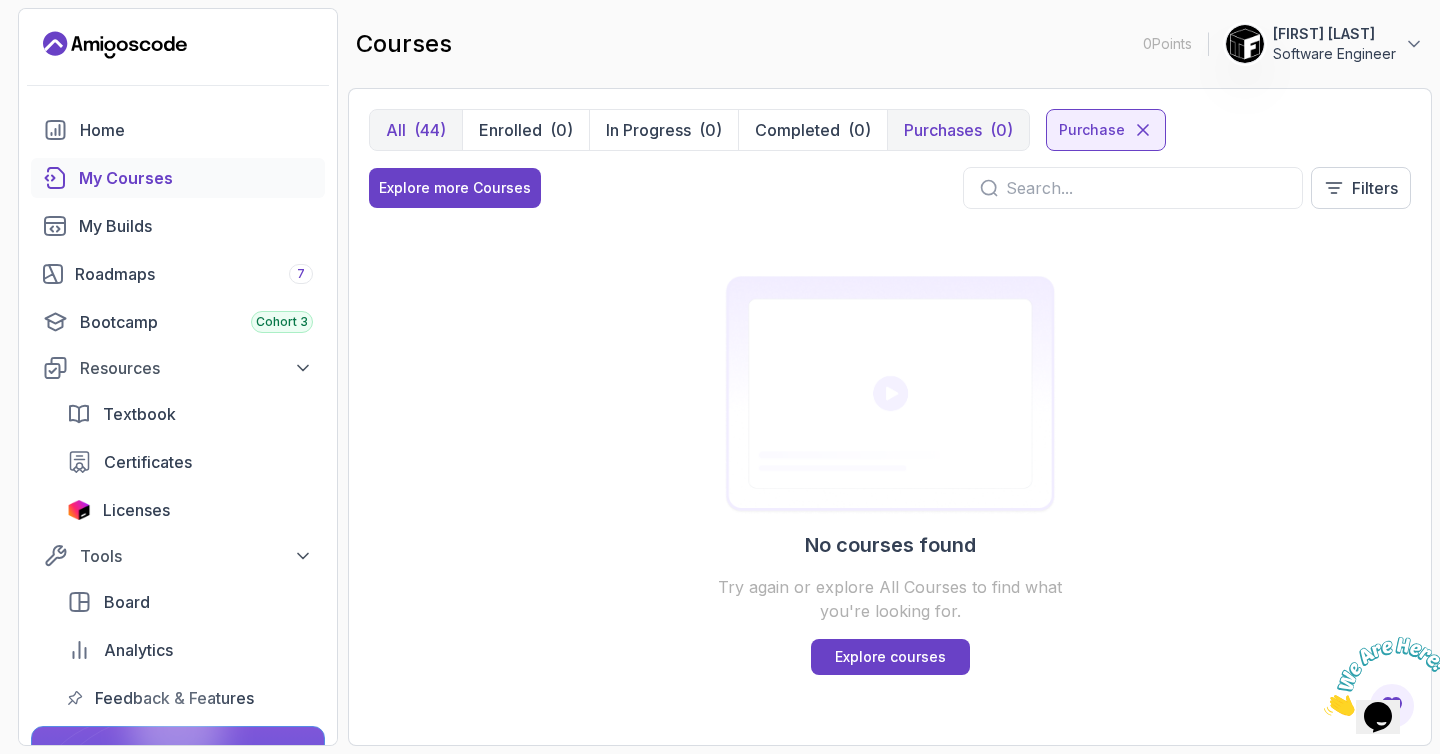 type 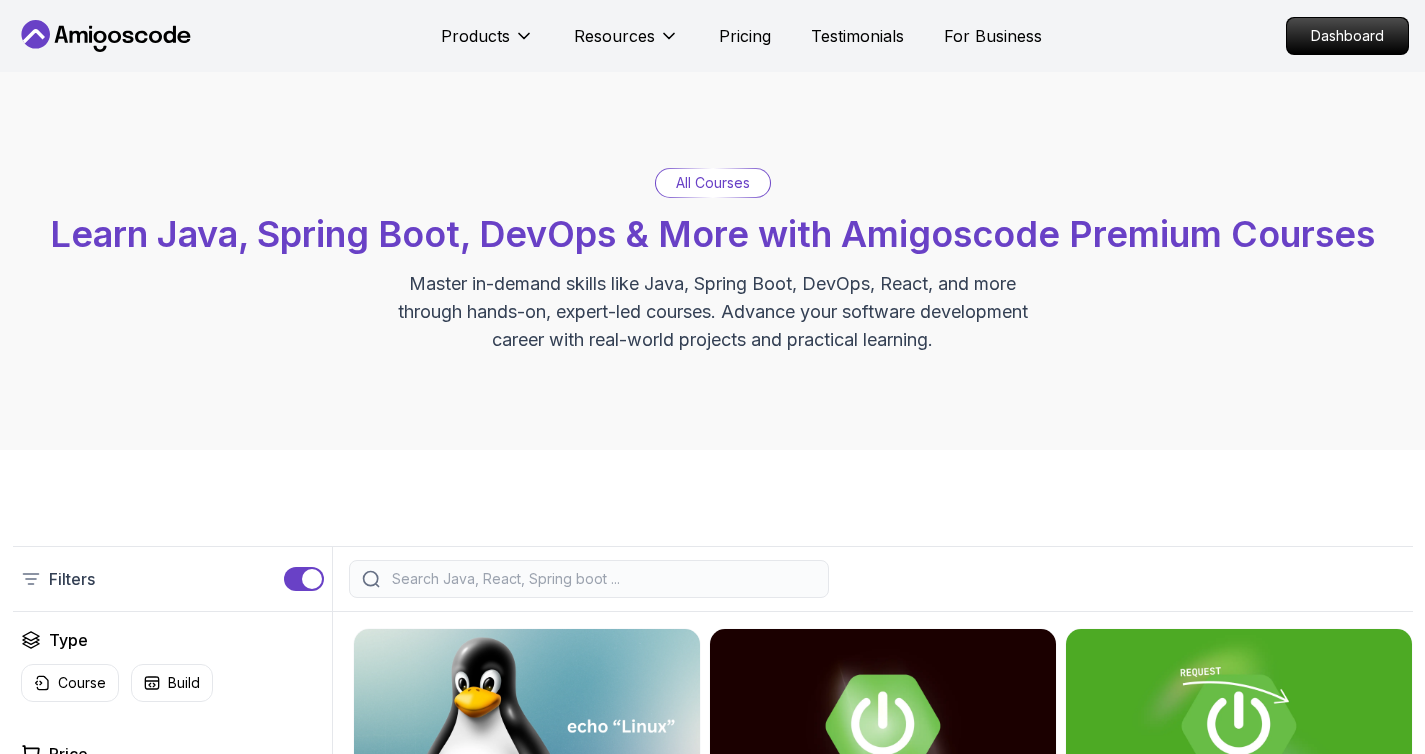 scroll, scrollTop: 0, scrollLeft: 0, axis: both 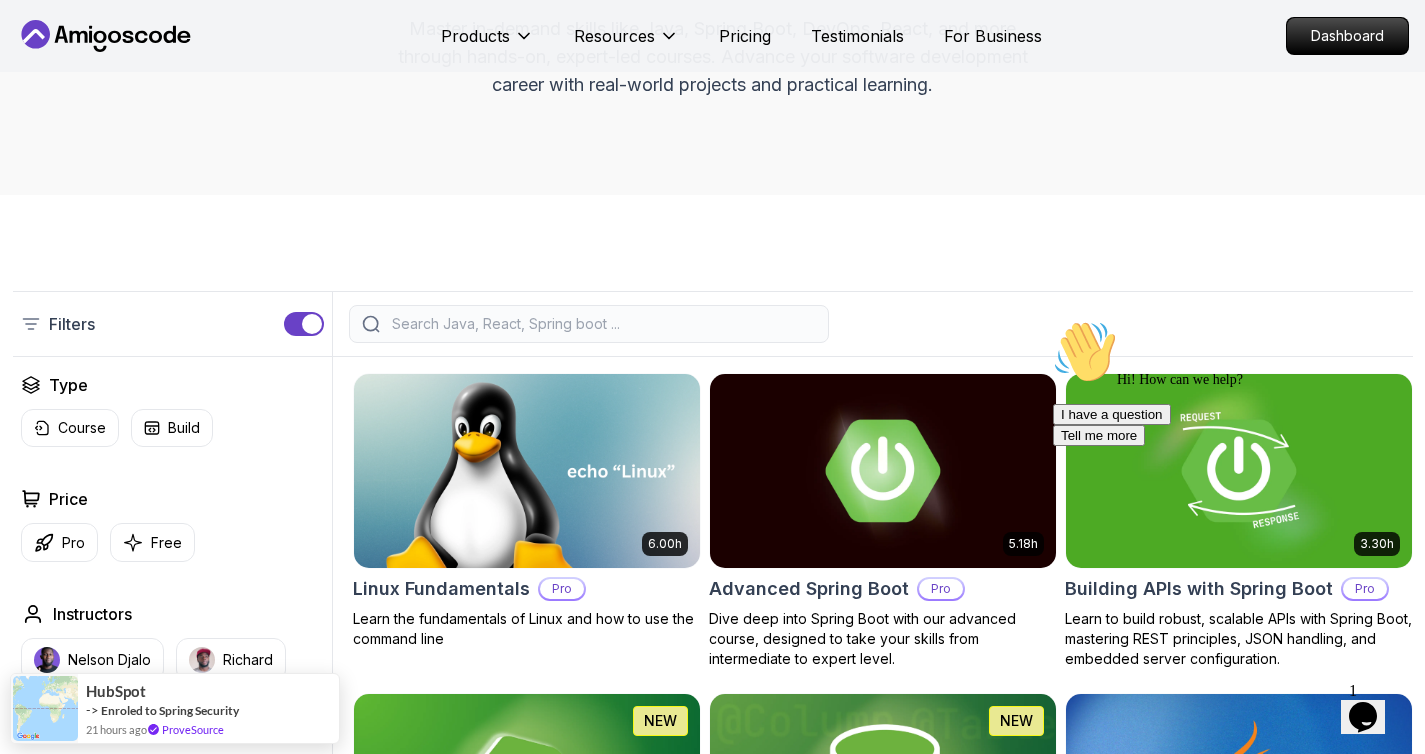 click at bounding box center (589, 324) 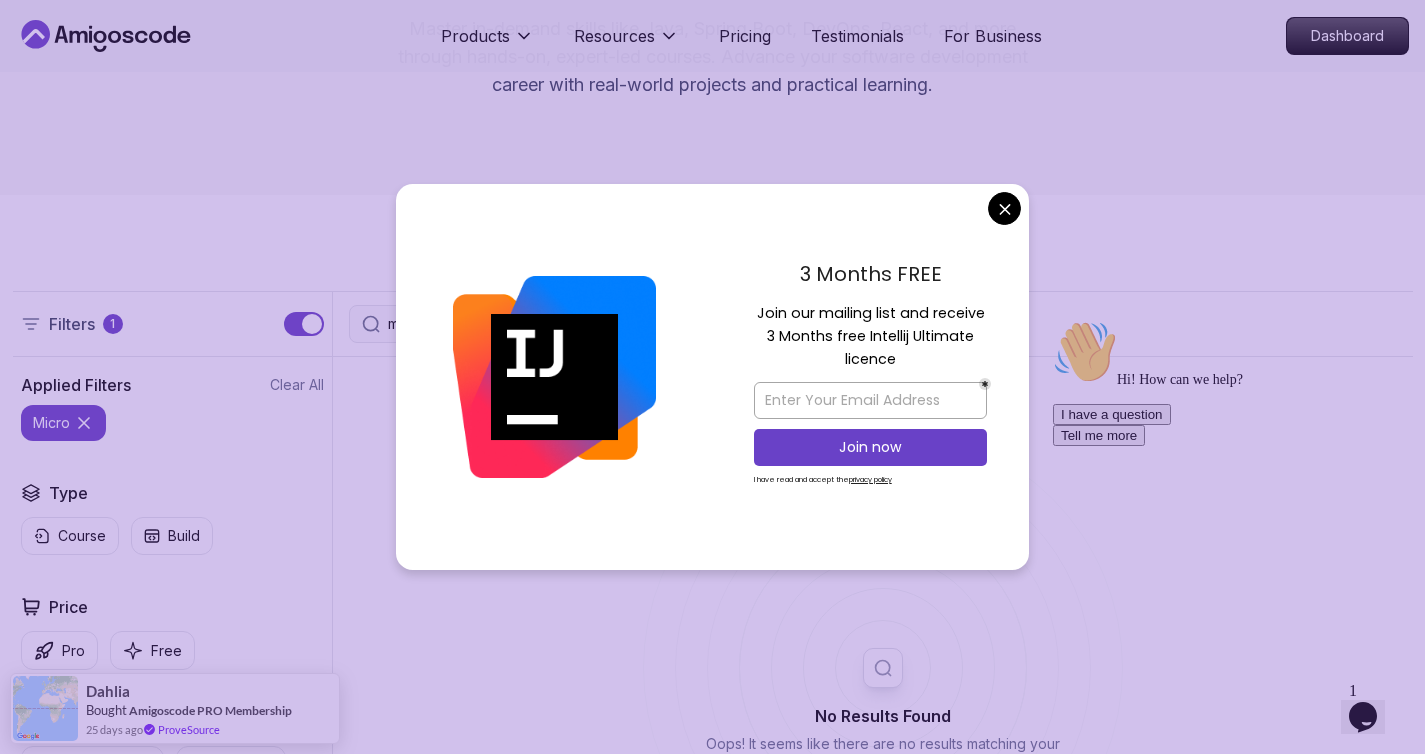 click on "Products Resources Pricing Testimonials For Business Dashboard Products Resources Pricing Testimonials For Business Dashboard All Courses Learn Java, Spring Boot, DevOps & More with Amigoscode Premium Courses Master in-demand skills like Java, Spring Boot, DevOps, React, and more through hands-on, expert-led courses. Advance your software development career with real-world projects and practical learning. Filters 1 micro Filters 1 Applied Filters Clear All micro Type Course Build Price Pro Free Instructors Nelson Djalo Richard Abz Duration 0-1 Hour 1-3 Hours +3 Hours Track Front End Back End Dev Ops Full Stack Level Junior Mid-level Senior No Results Found Oops! It seems like there are no results matching your filter The One-Stop Platform for   Developers Get unlimited access to coding   courses ,   Quizzes ,   Builds  and   Tools . Start your journey or level up your career with Amigoscode today! Start for Free Check Courses JOIN OUR NEWSLETTER We'll send you a nice letter once per week. No spam. Submit soon" at bounding box center (712, 1027) 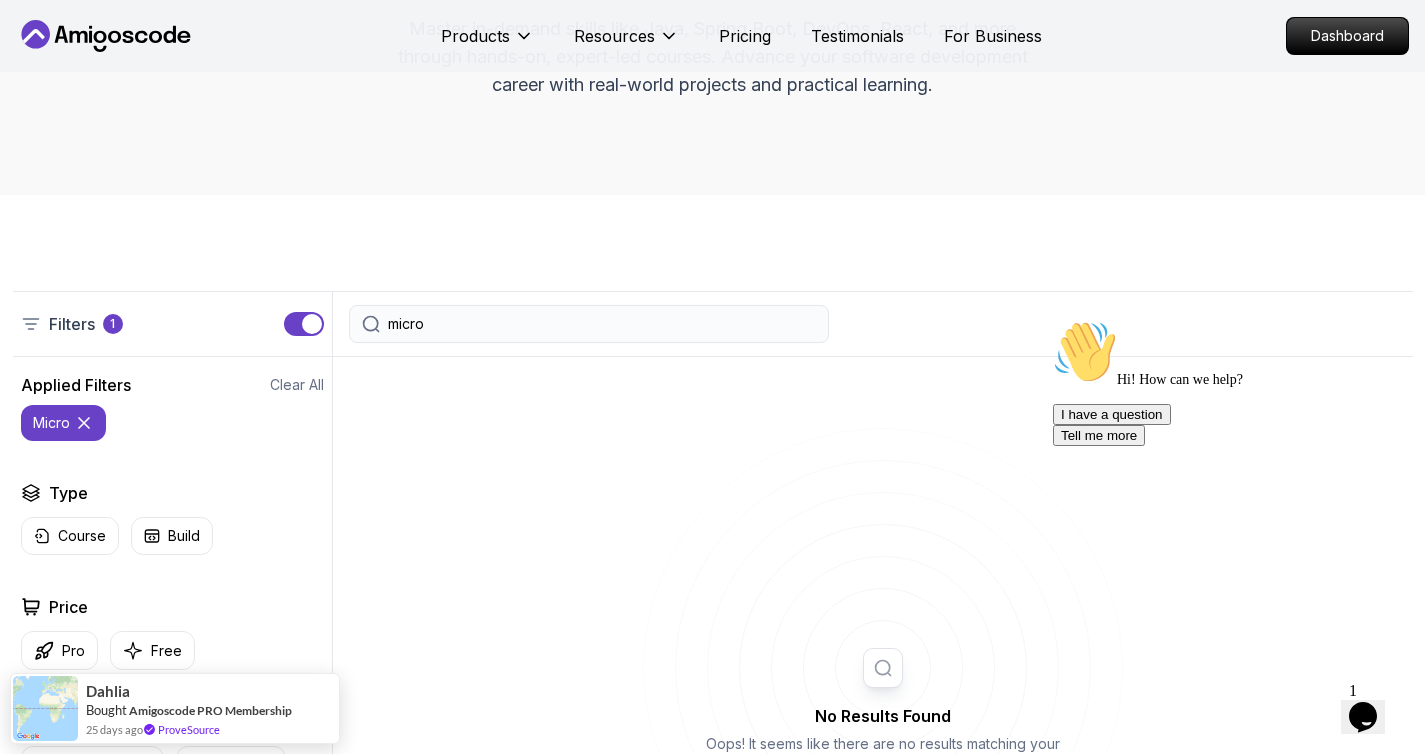 click on "micro" at bounding box center (589, 324) 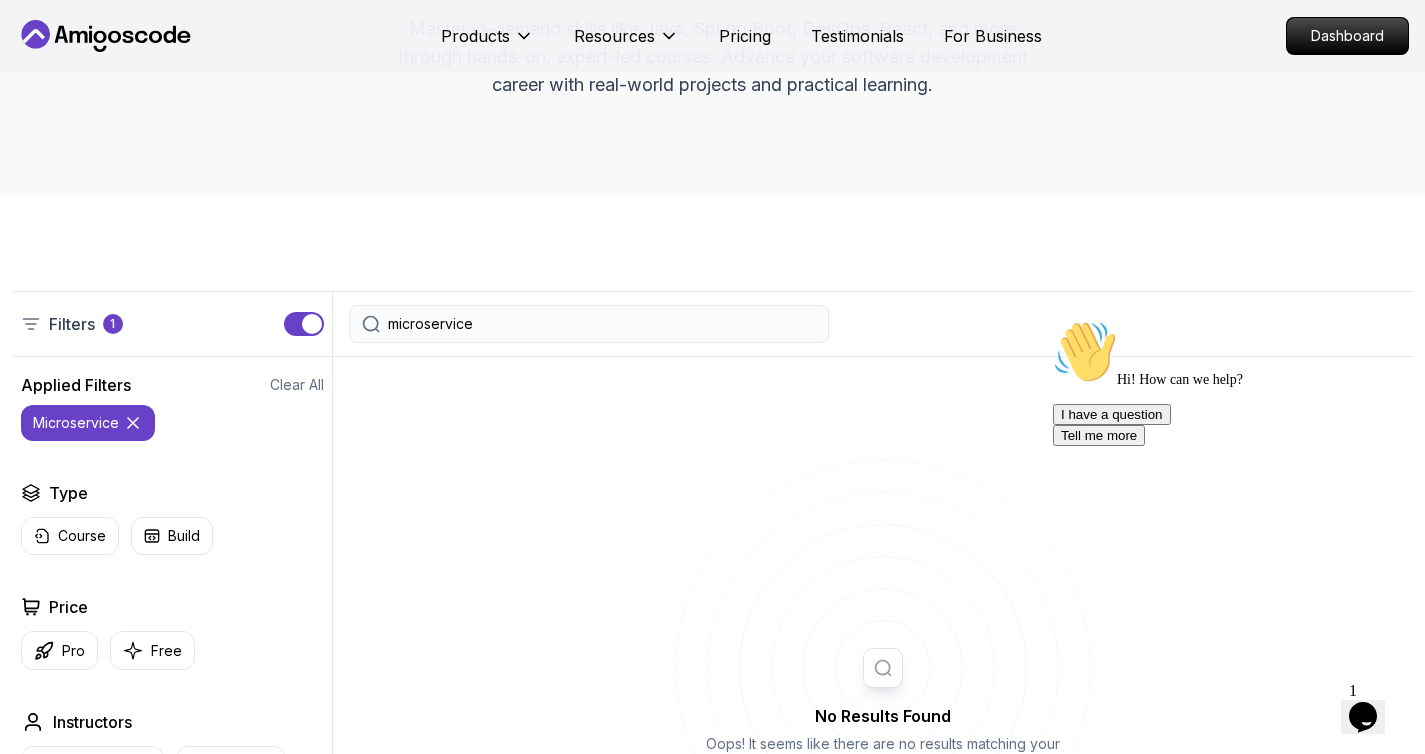 type on "microservice" 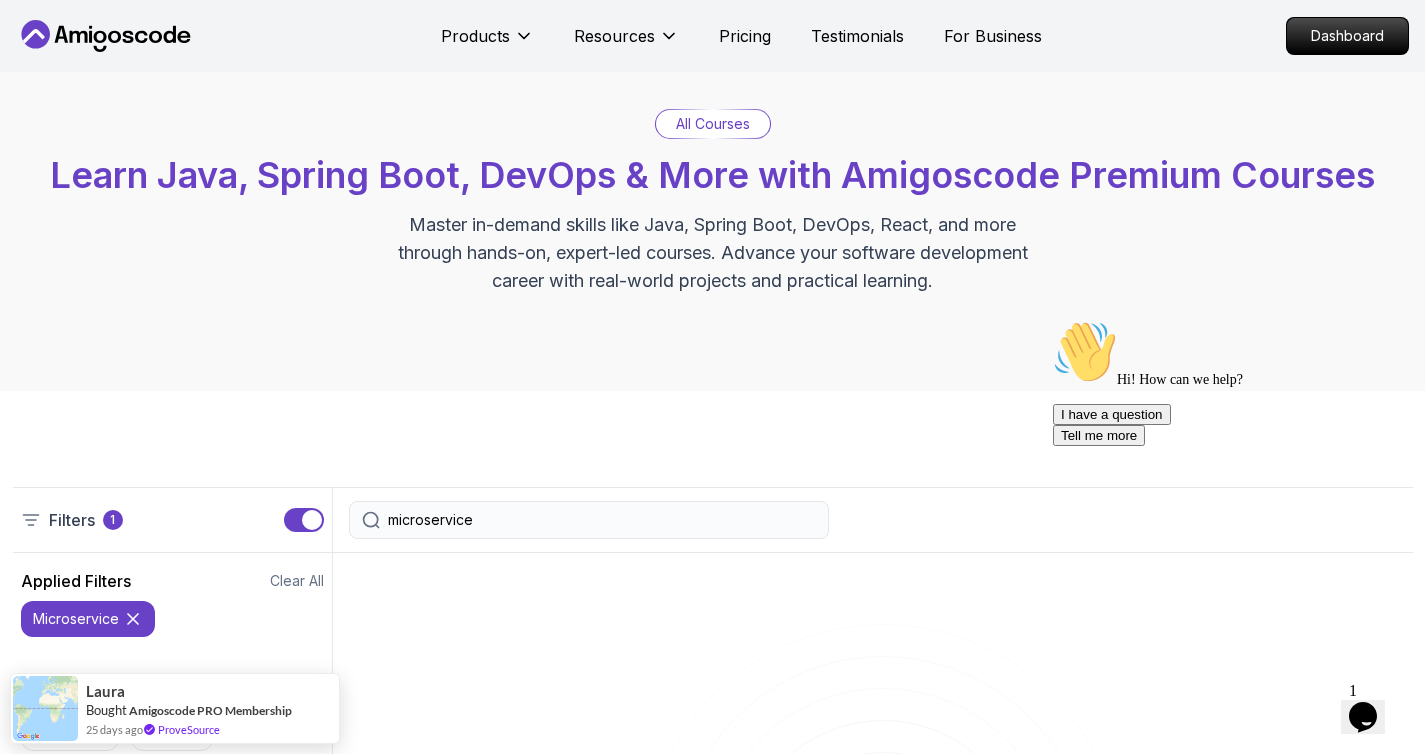 scroll, scrollTop: 0, scrollLeft: 0, axis: both 